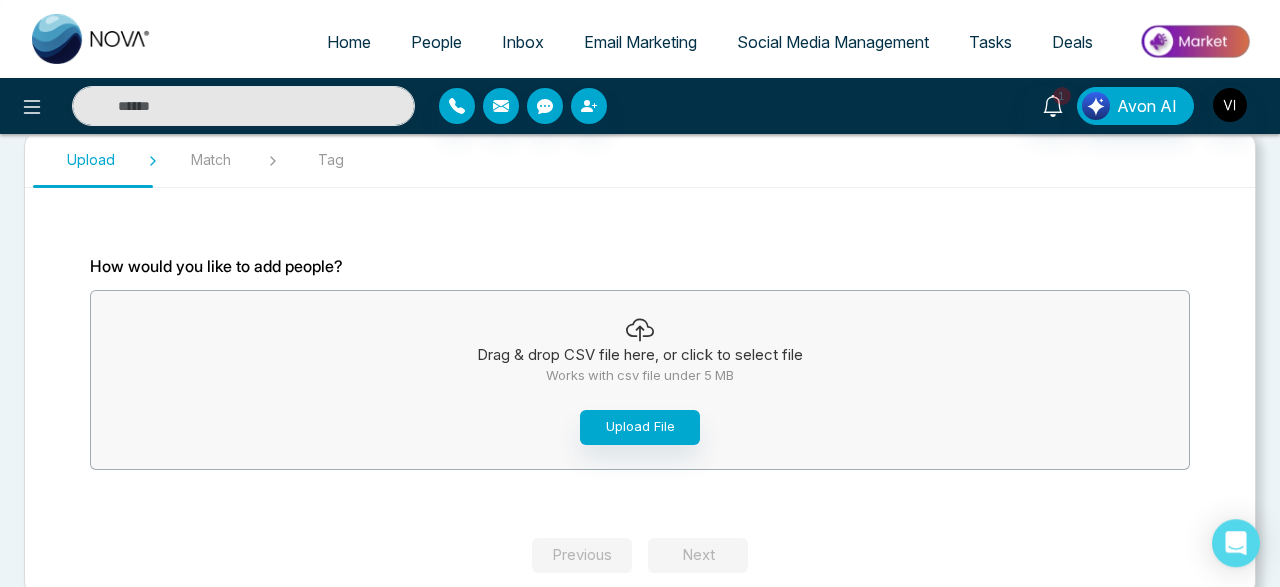 scroll, scrollTop: 72, scrollLeft: 0, axis: vertical 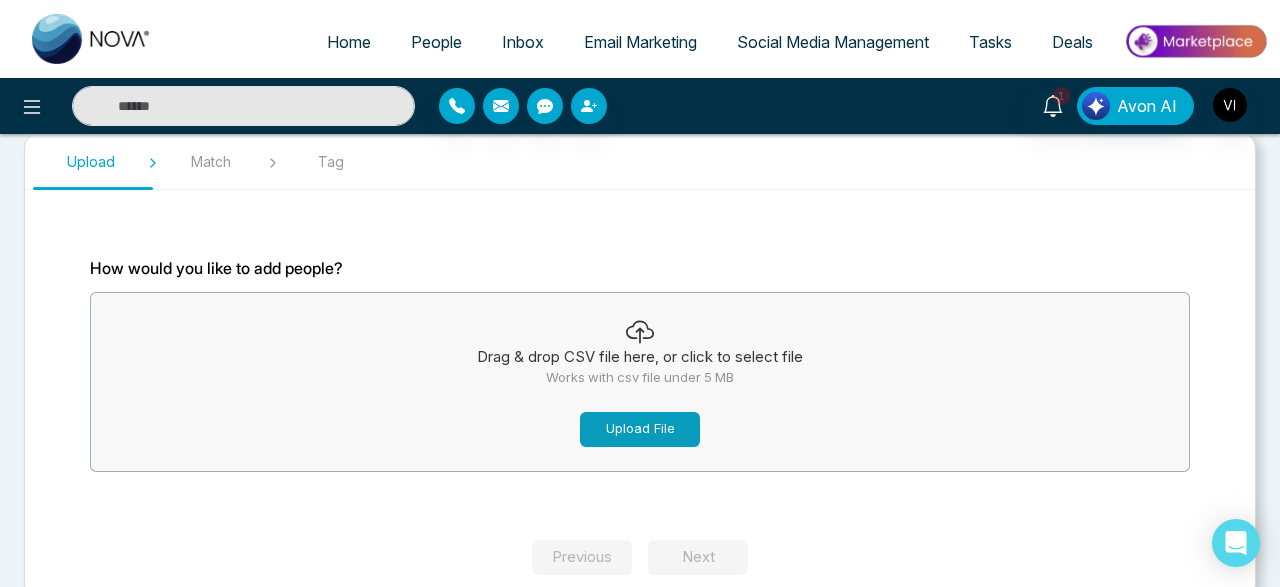 click on "Upload File" at bounding box center [640, 429] 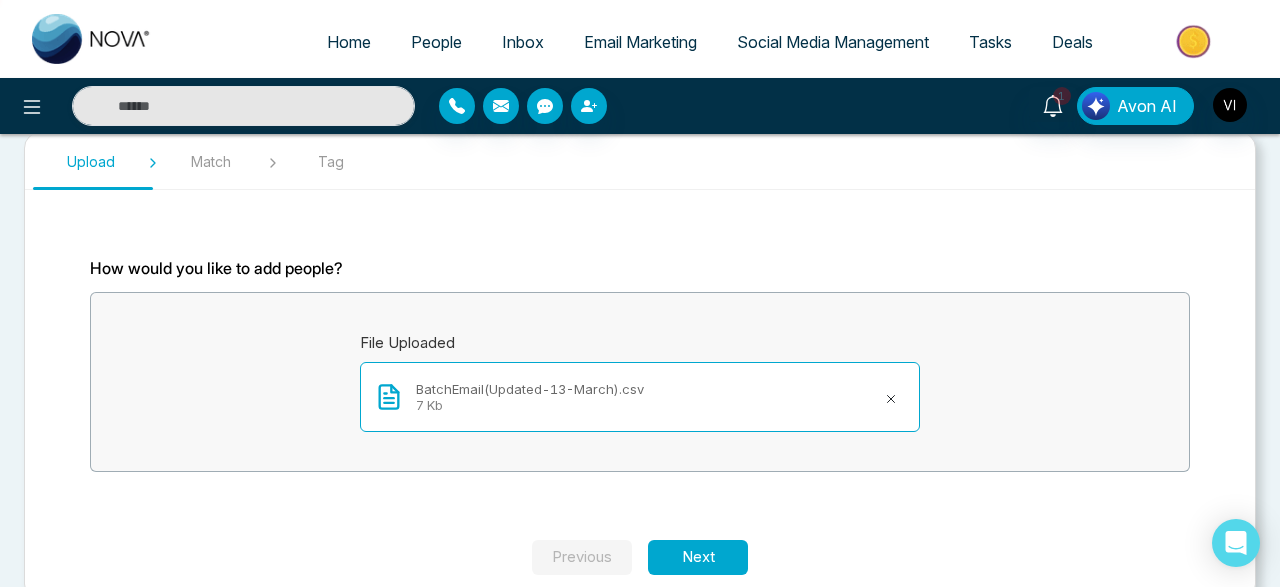 scroll, scrollTop: 107, scrollLeft: 0, axis: vertical 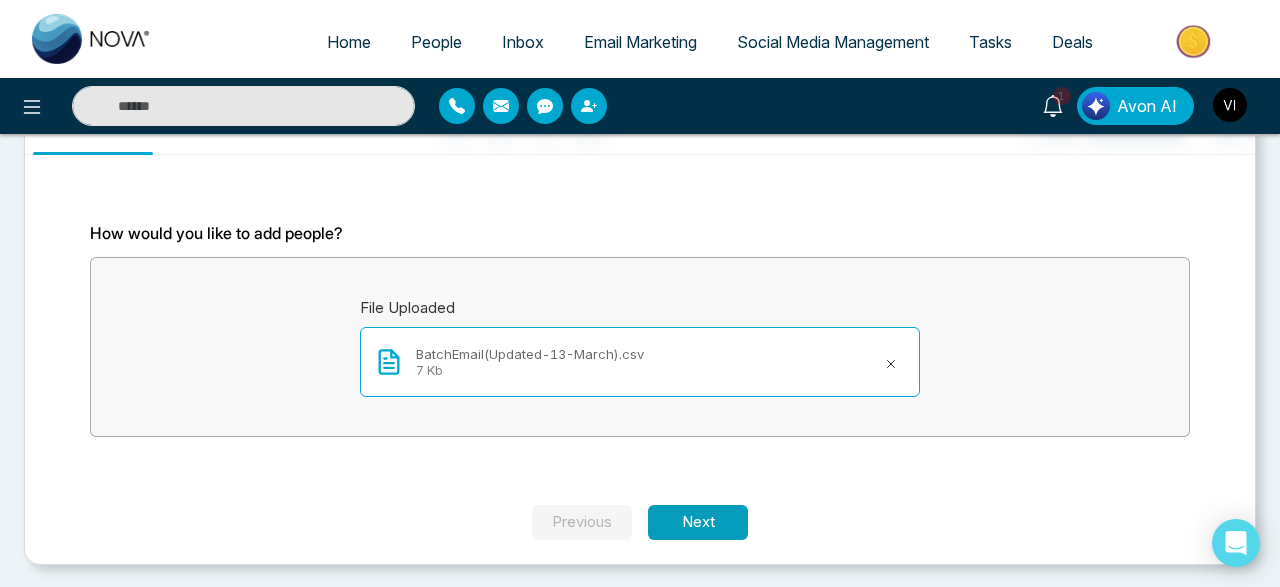click on "Next" at bounding box center (698, 522) 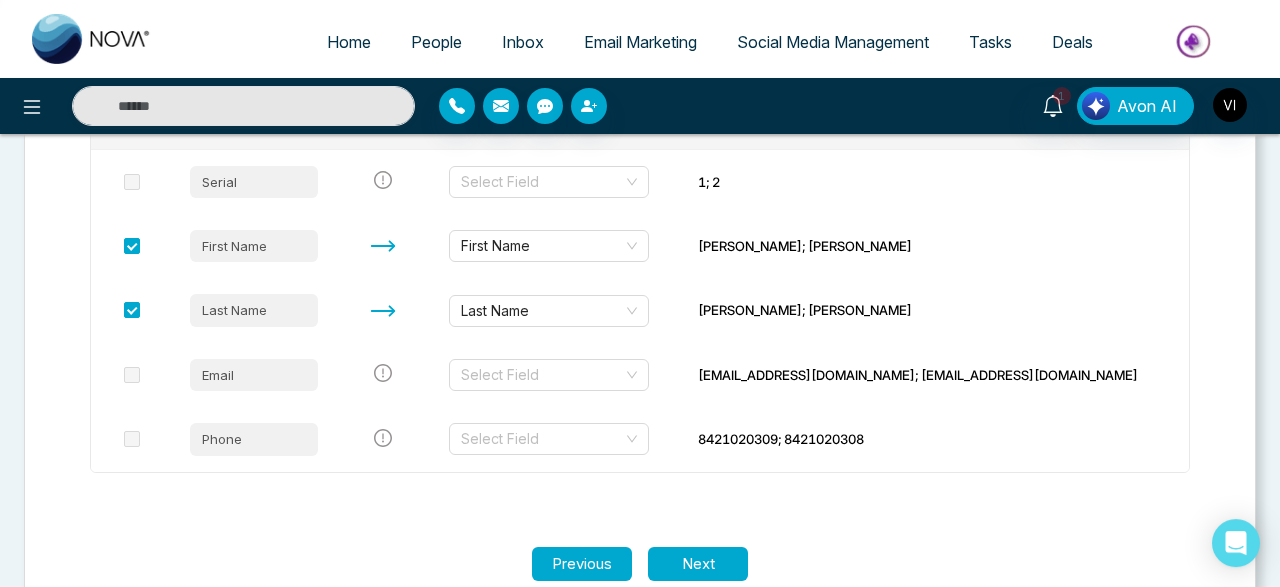 scroll, scrollTop: 346, scrollLeft: 0, axis: vertical 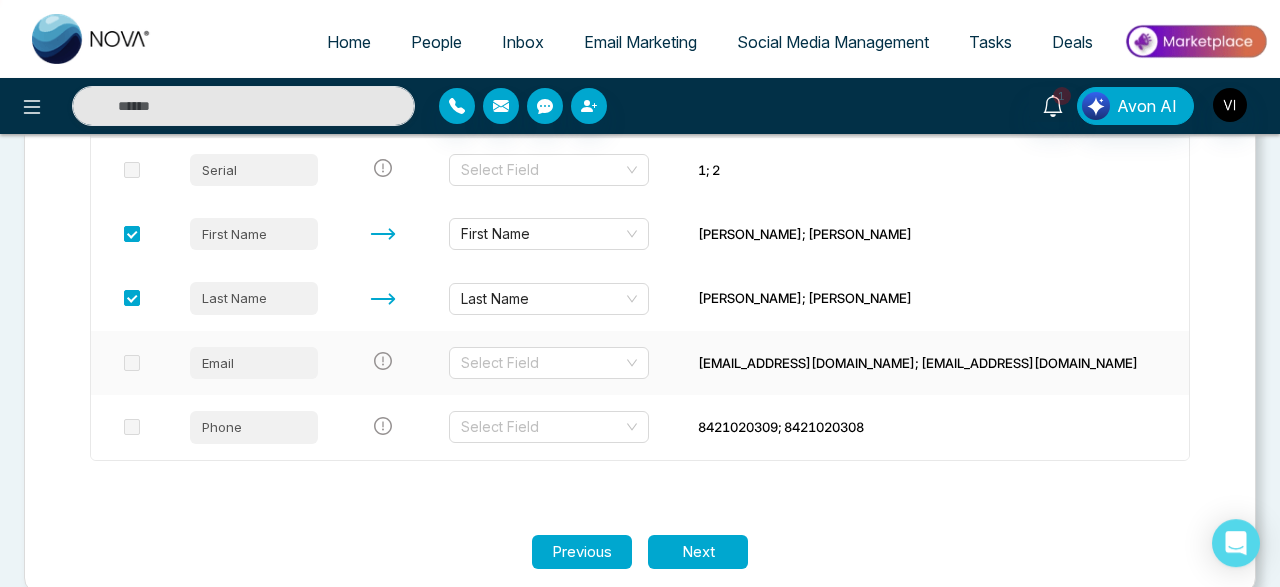 click at bounding box center (132, 363) 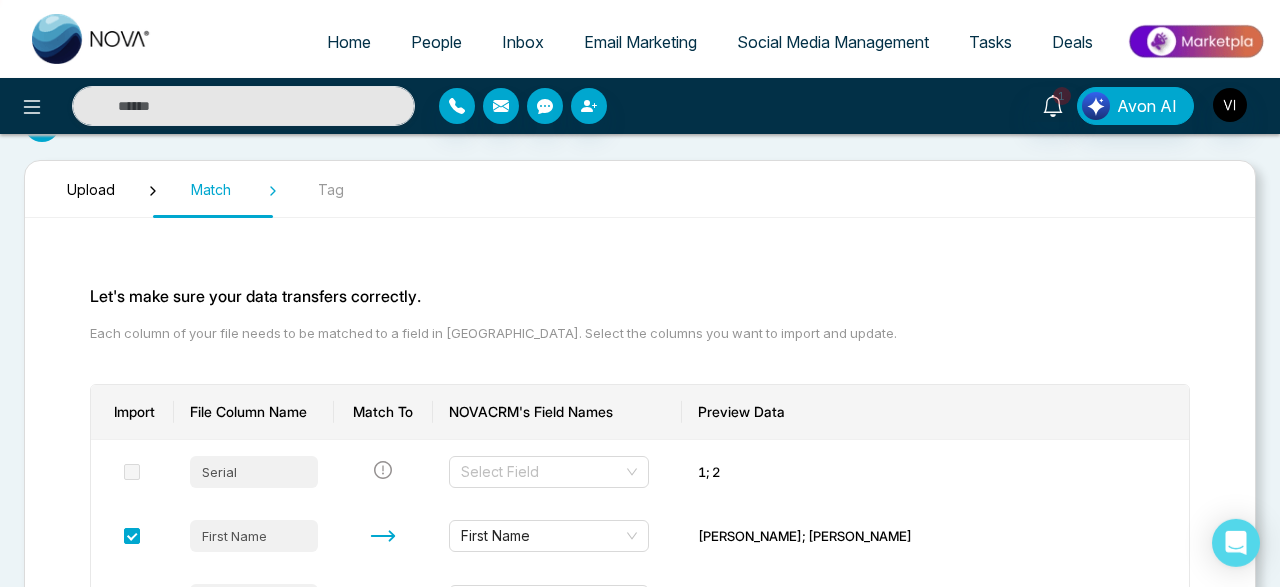 scroll, scrollTop: 0, scrollLeft: 0, axis: both 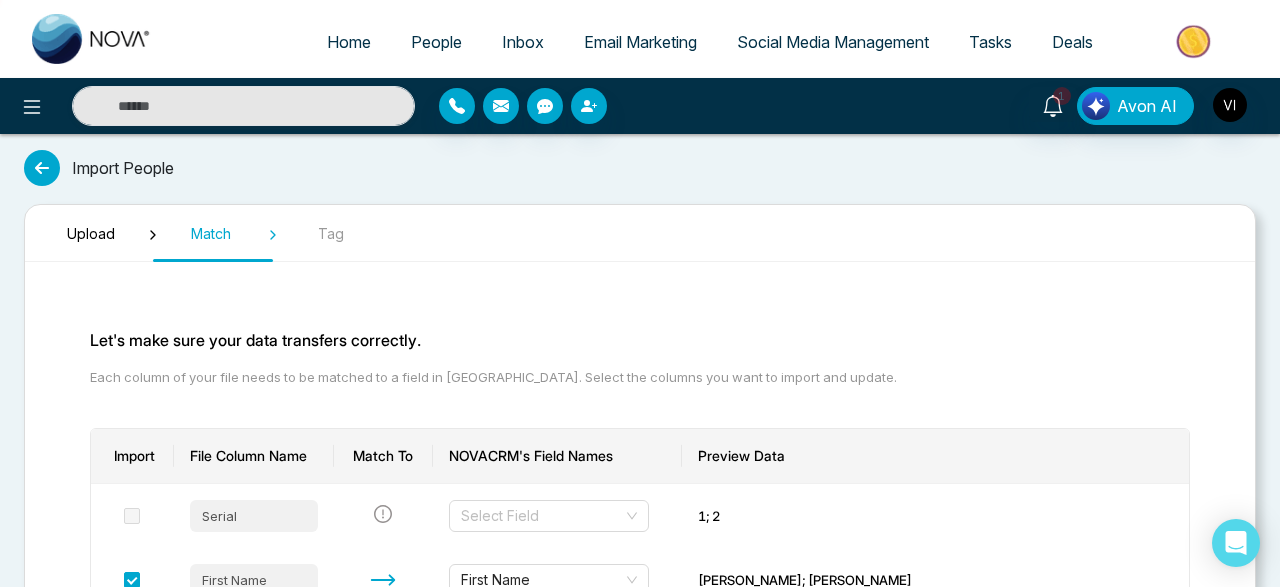 click at bounding box center (42, 168) 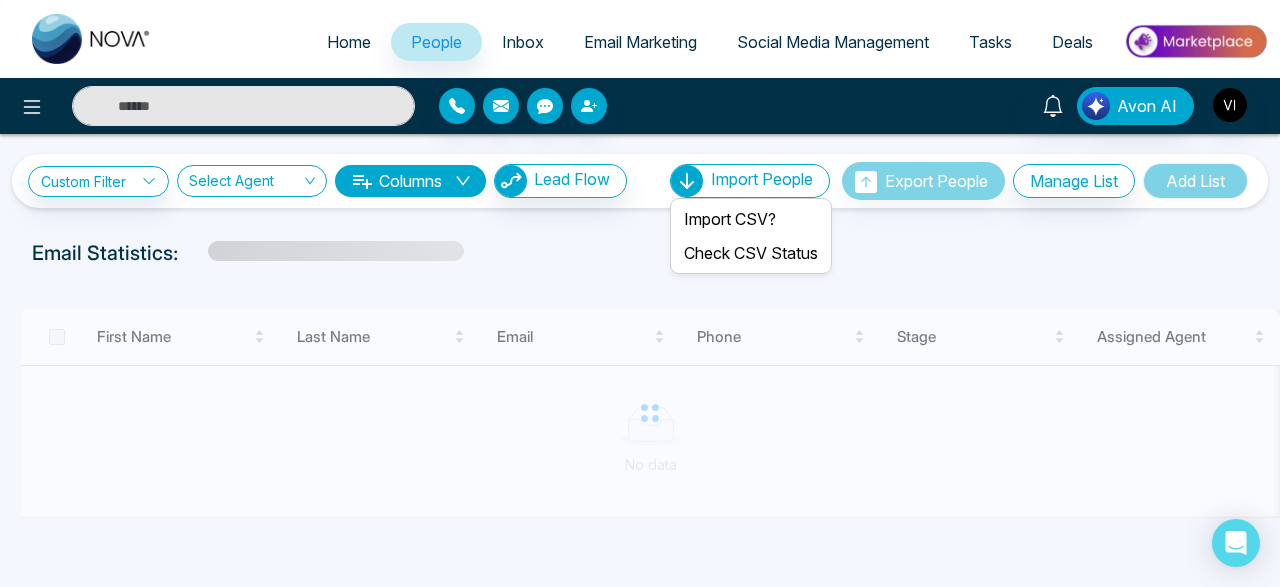 click on "Import People" at bounding box center [762, 179] 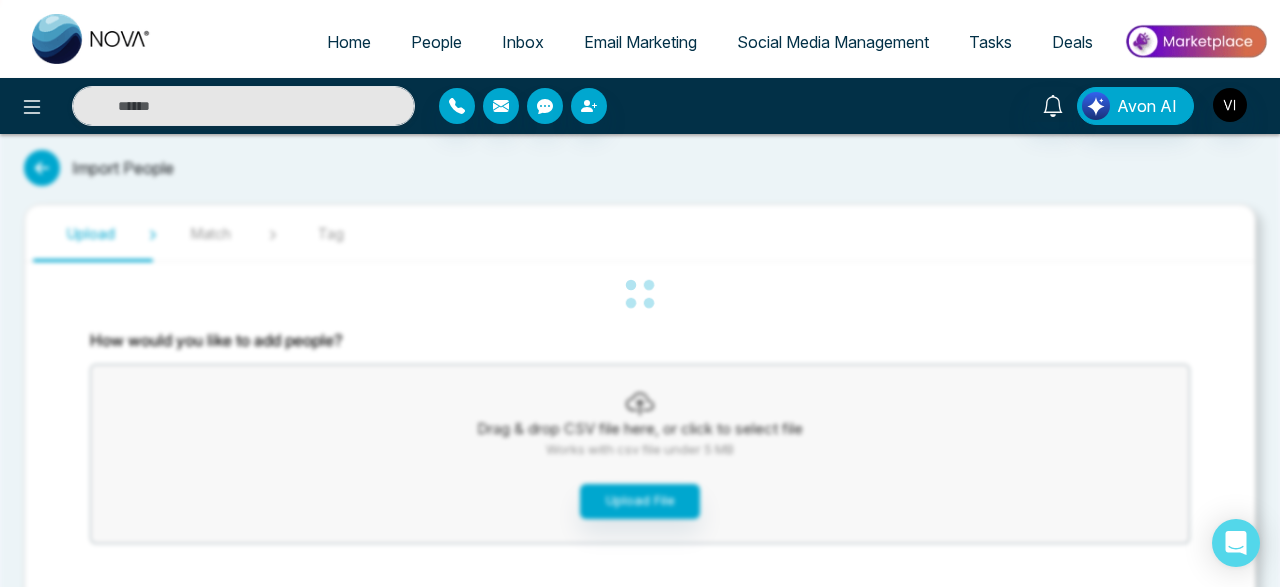 scroll, scrollTop: 78, scrollLeft: 0, axis: vertical 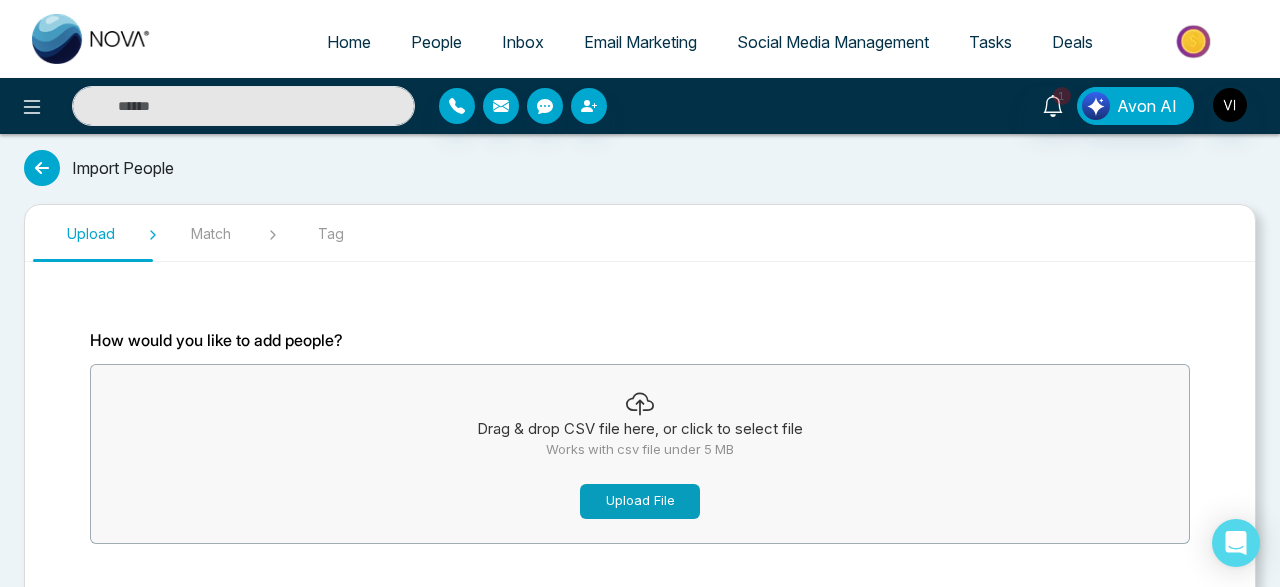 click on "Upload File" at bounding box center [640, 501] 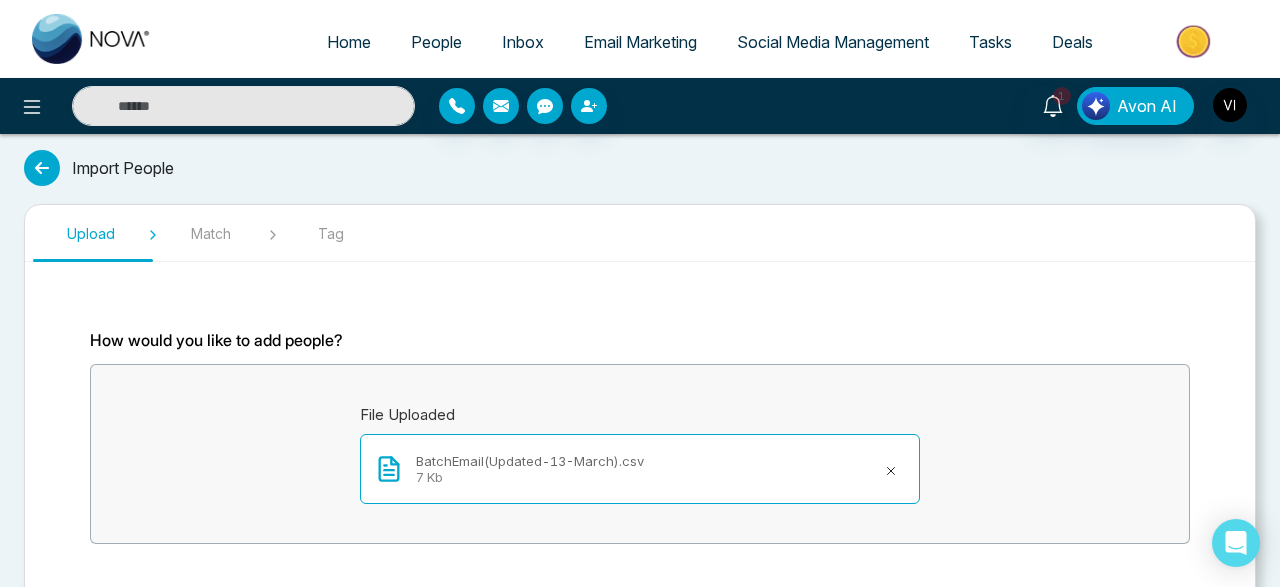 scroll, scrollTop: 107, scrollLeft: 0, axis: vertical 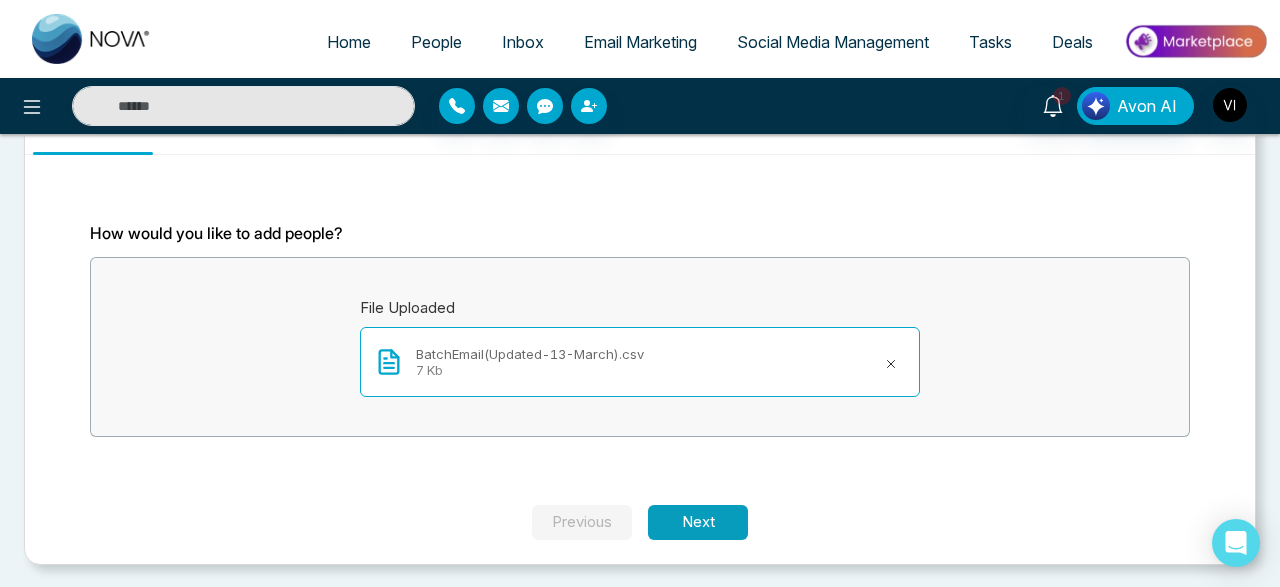 click on "Next" at bounding box center (698, 522) 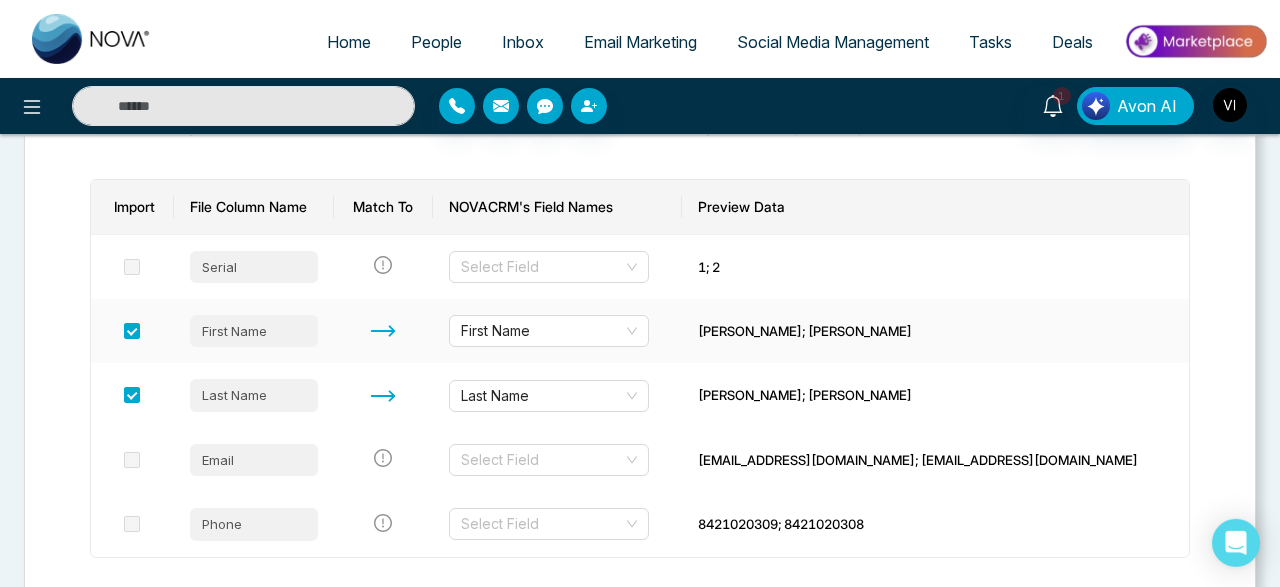 scroll, scrollTop: 374, scrollLeft: 0, axis: vertical 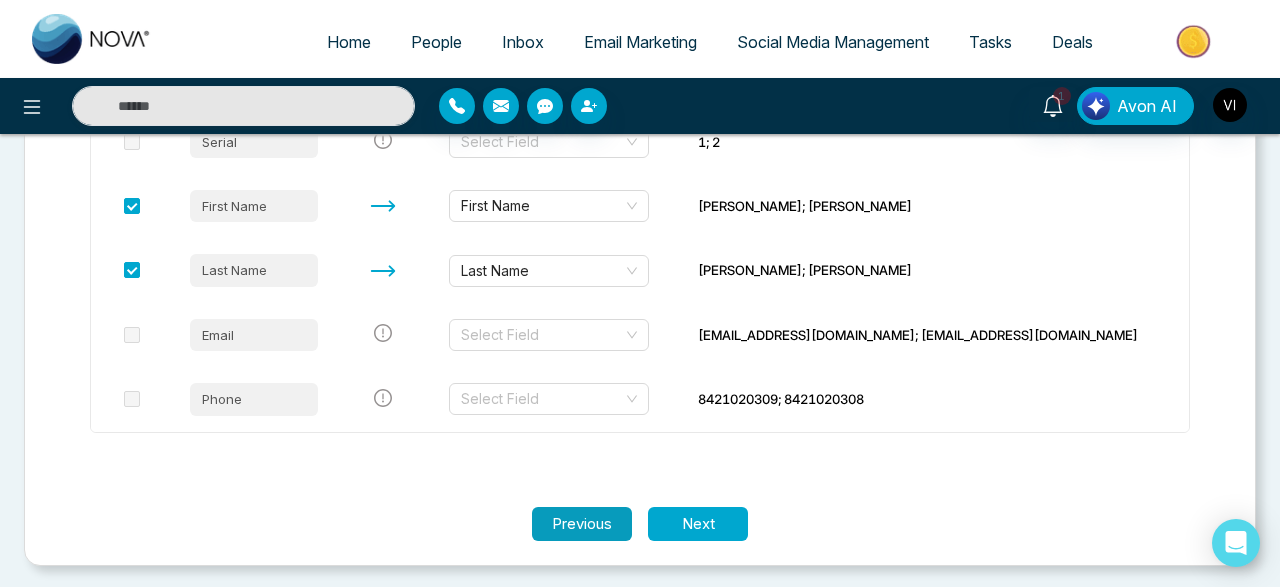 click on "Previous" at bounding box center [582, 524] 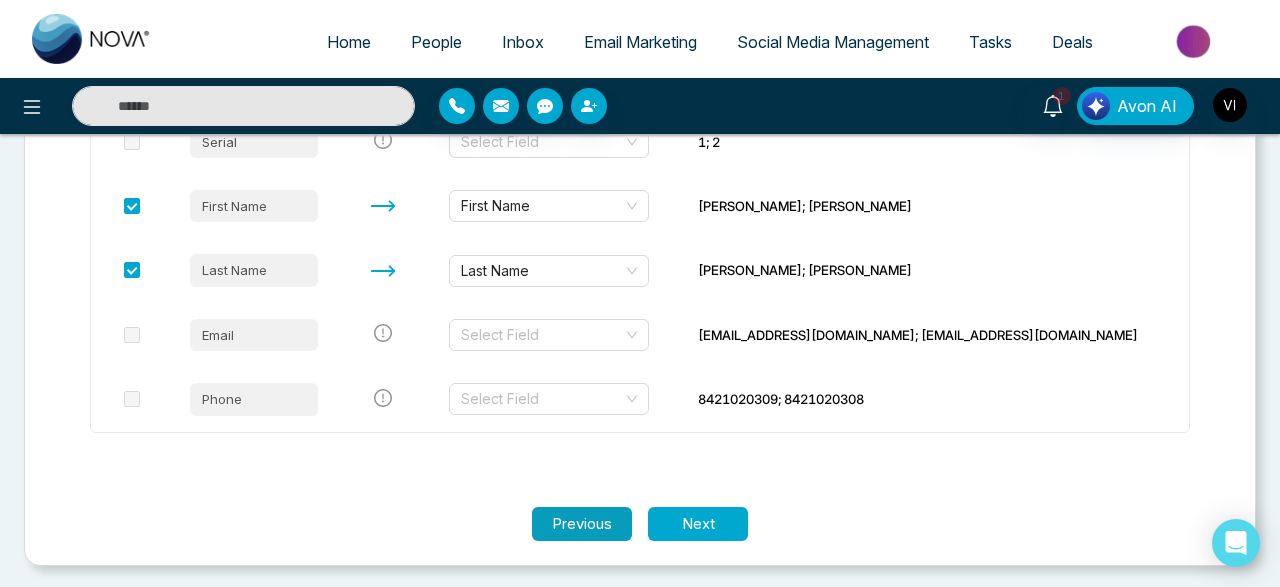 scroll, scrollTop: 107, scrollLeft: 0, axis: vertical 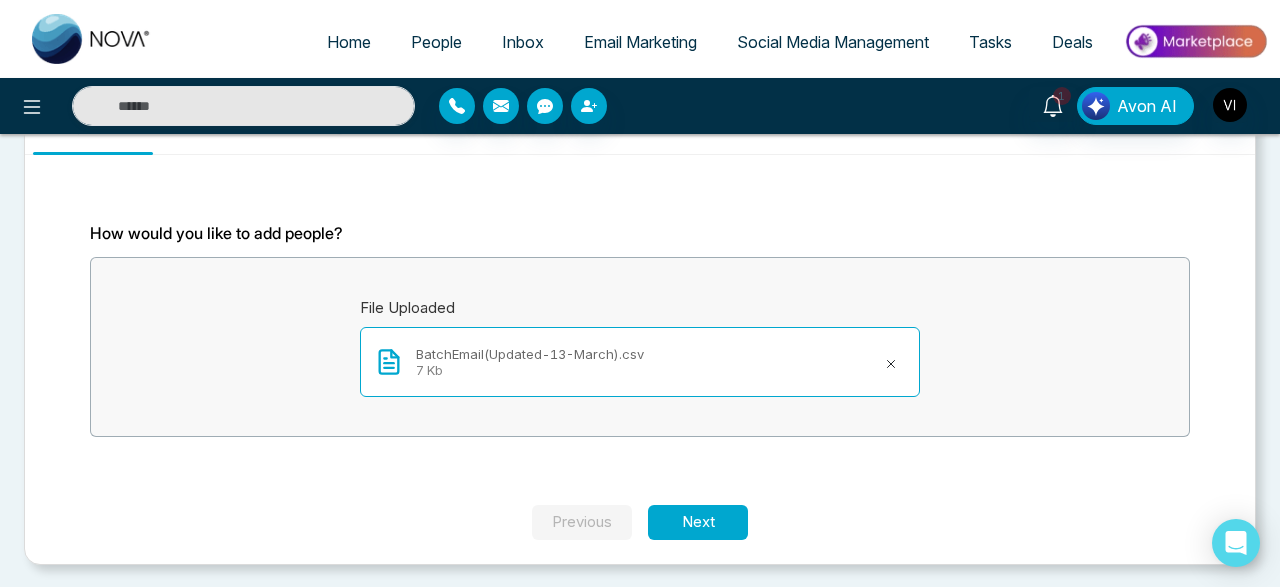 click 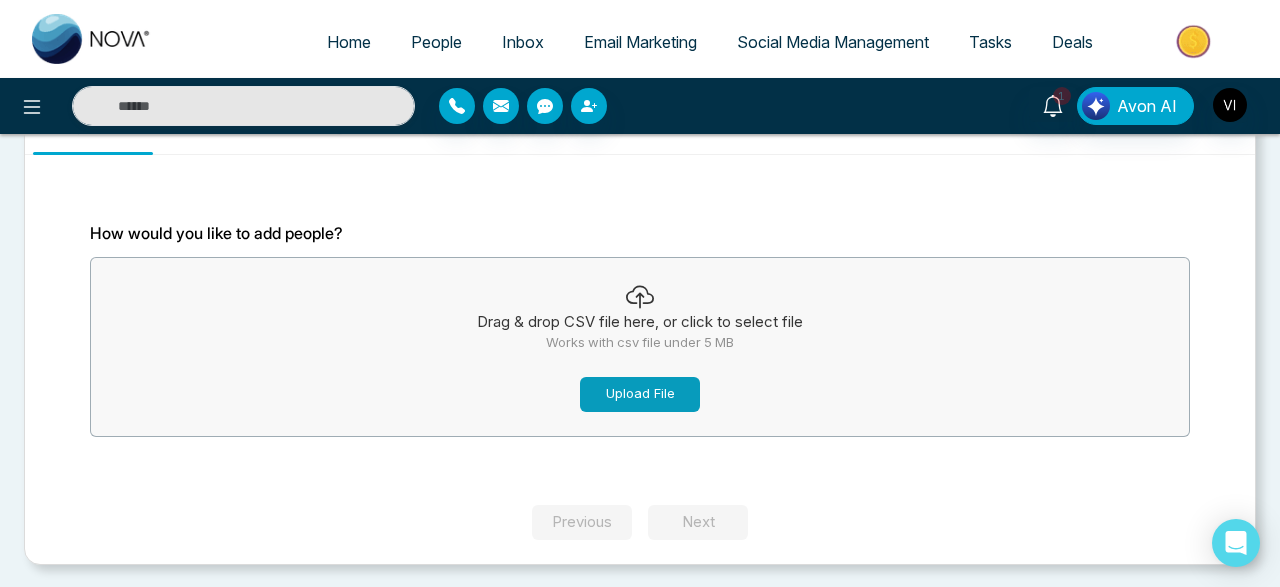 click on "Upload File" at bounding box center (640, 394) 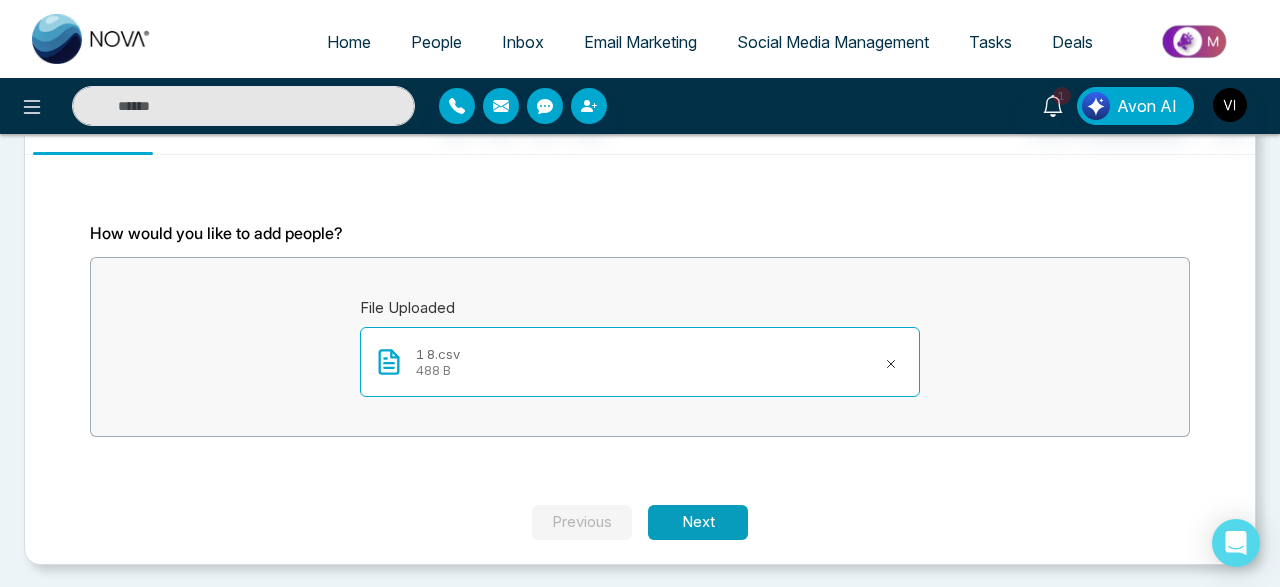 click on "Next" at bounding box center [698, 522] 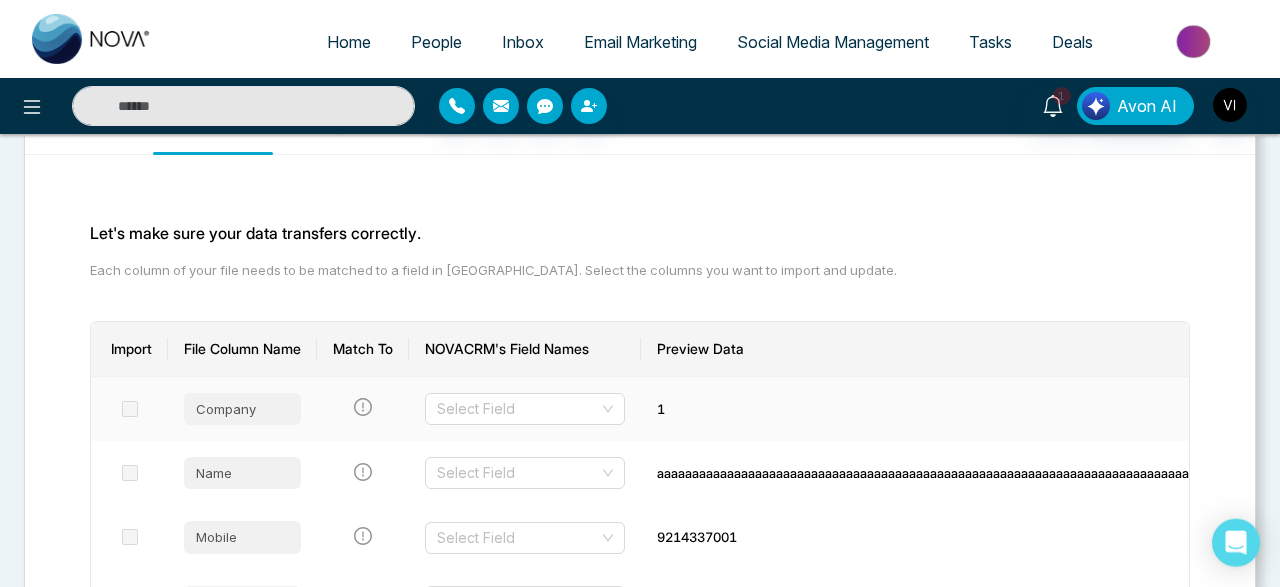 scroll, scrollTop: 0, scrollLeft: 0, axis: both 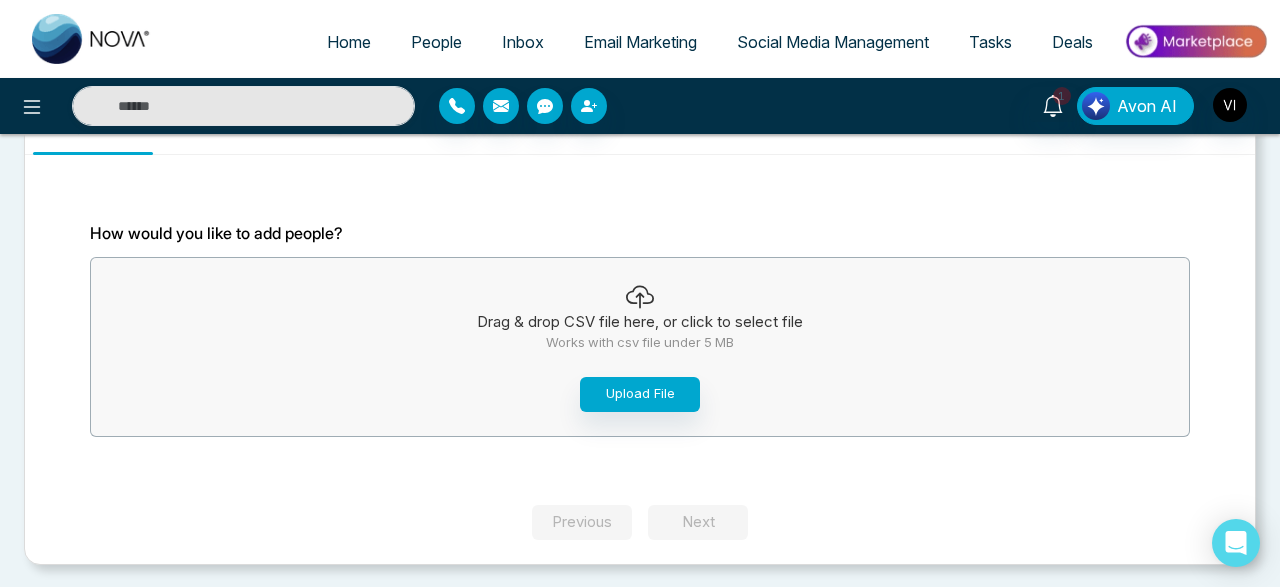 click on "Upload File" at bounding box center [640, 394] 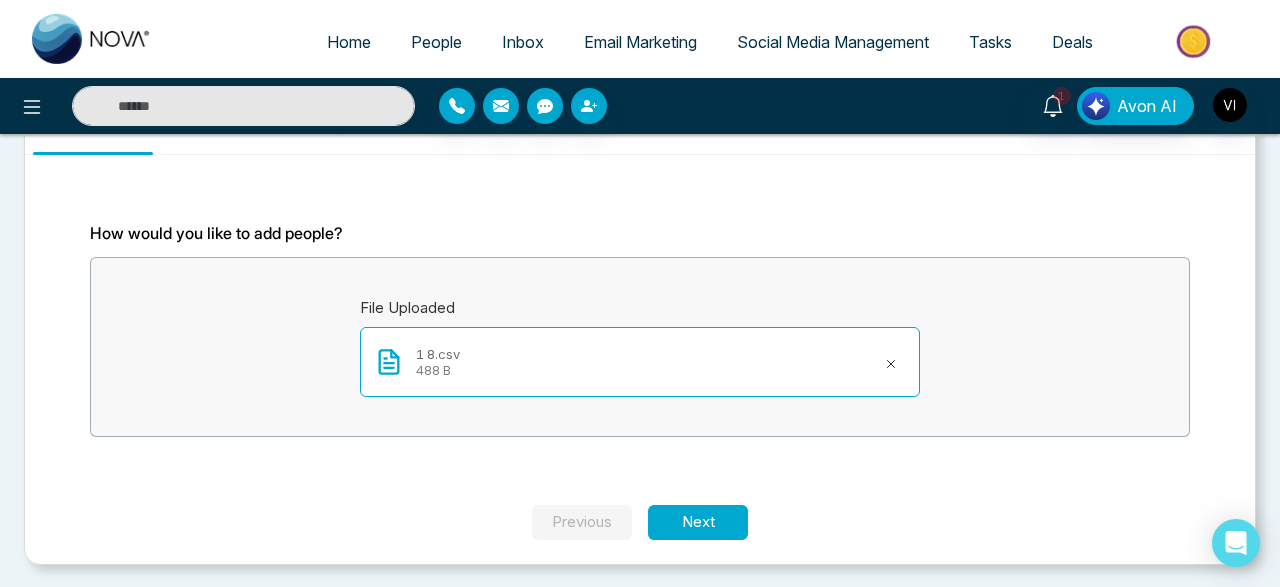 click 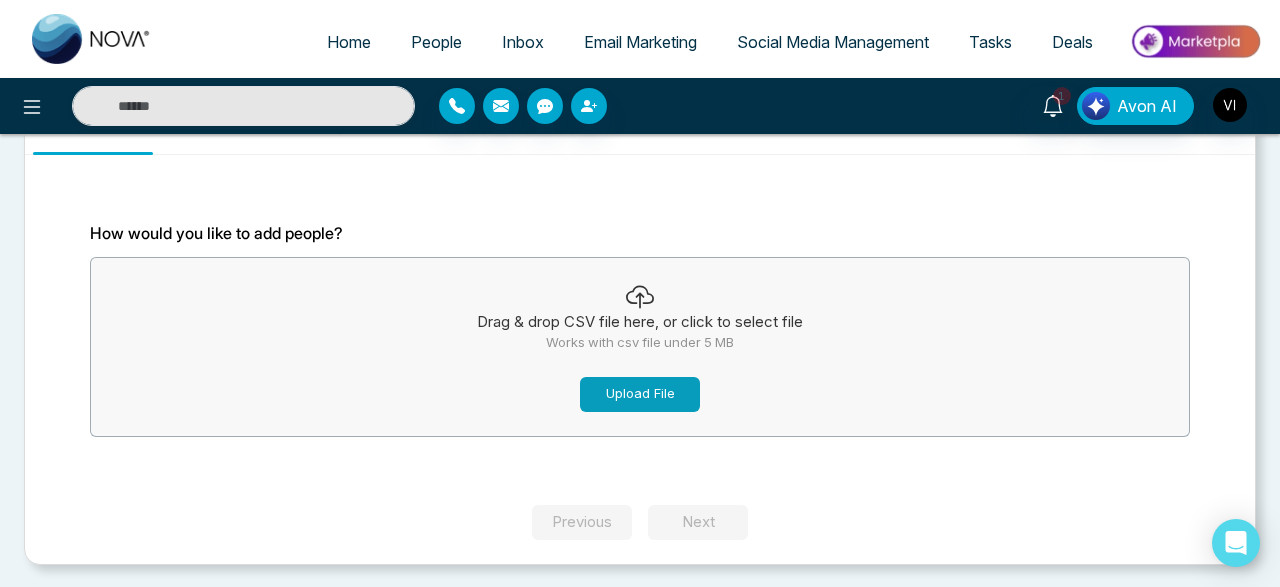 click on "Upload File" at bounding box center [640, 394] 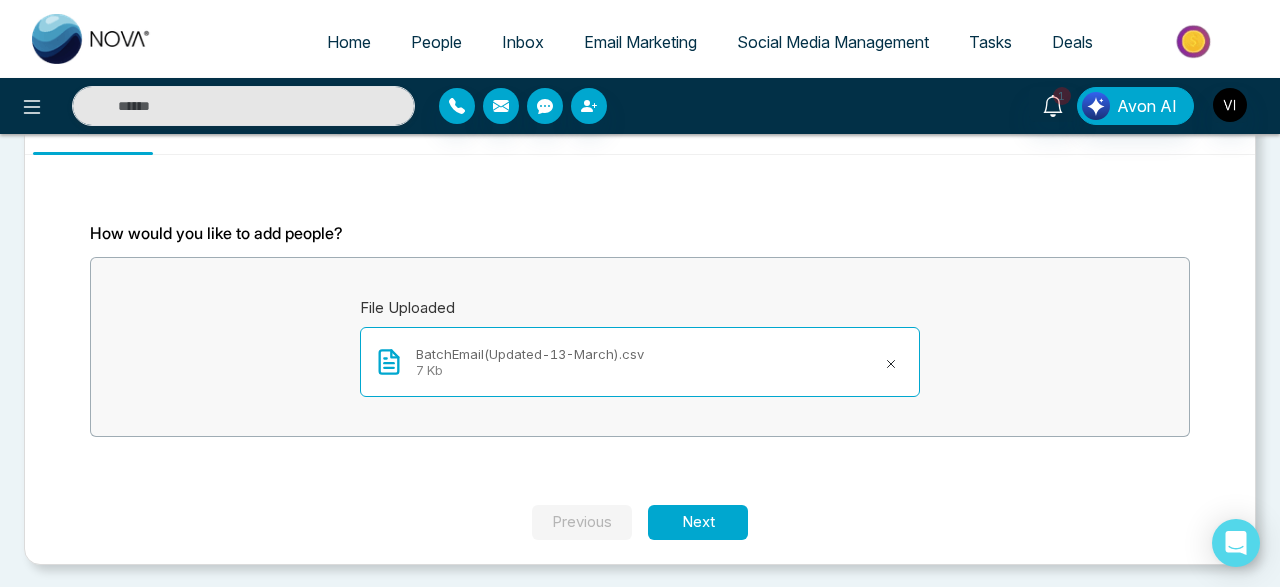 click 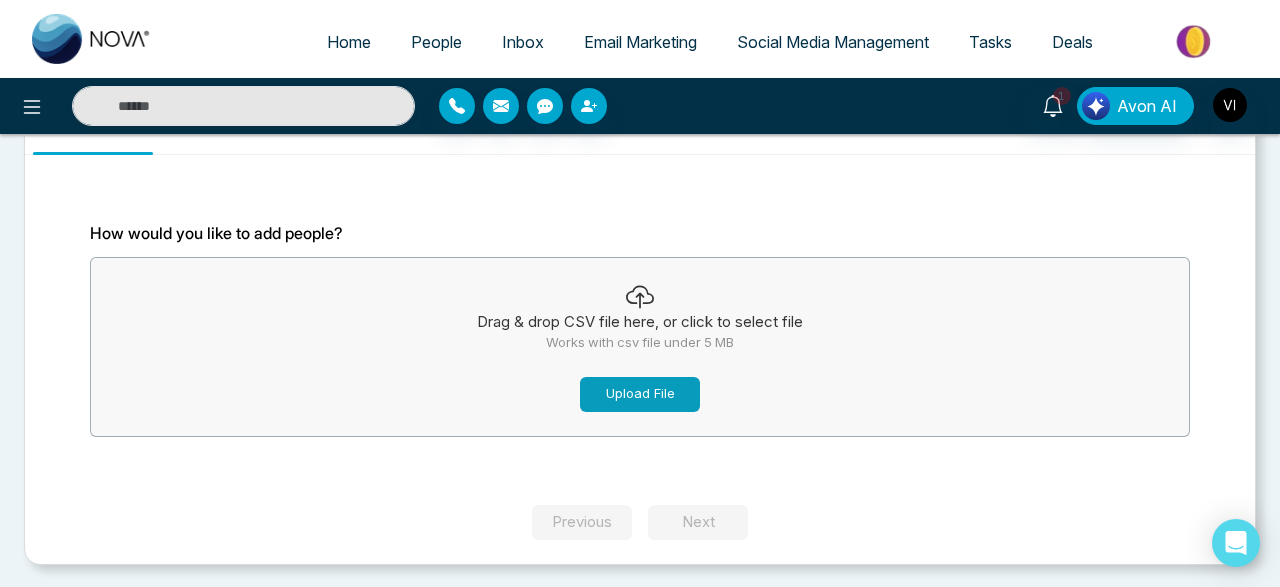 click on "Upload File" at bounding box center [640, 394] 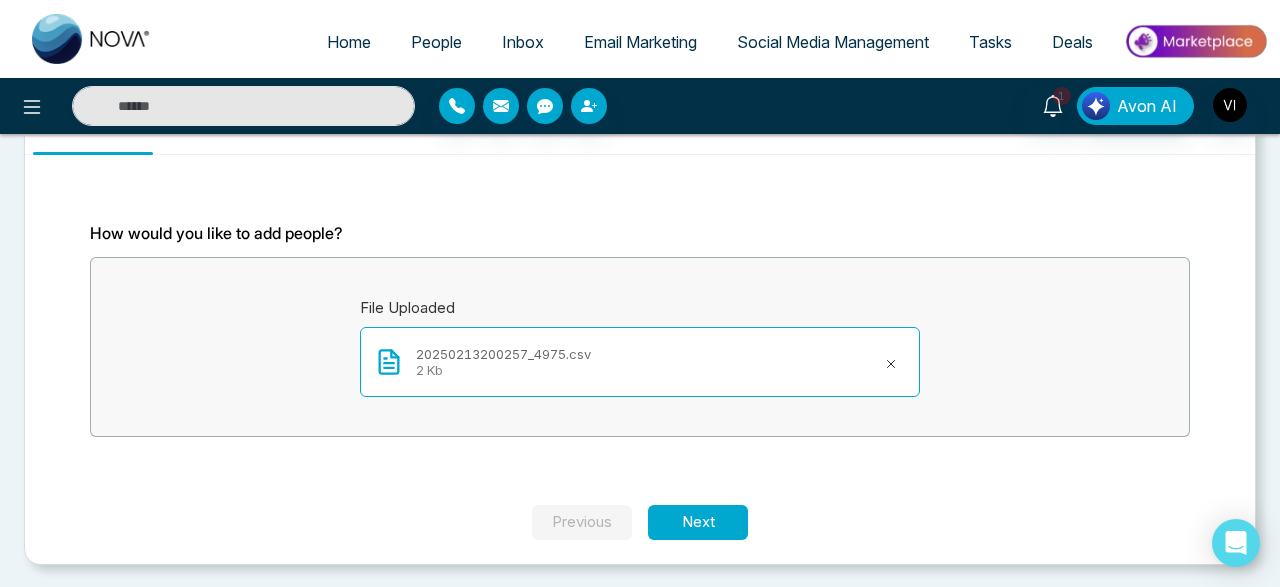 click 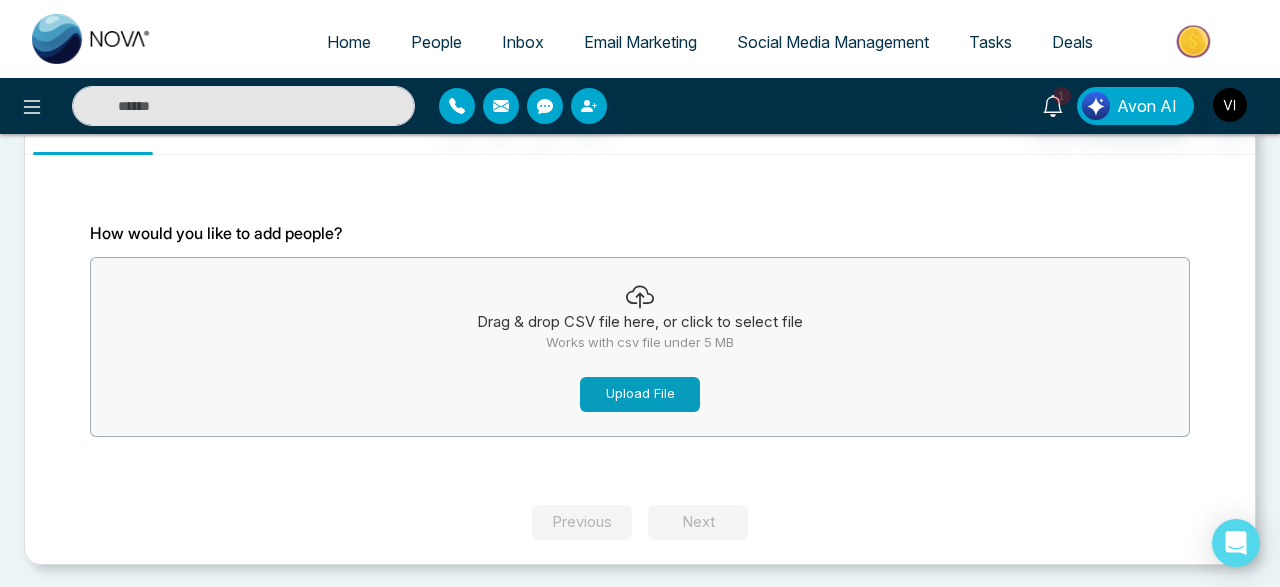 click on "Upload File" at bounding box center [640, 394] 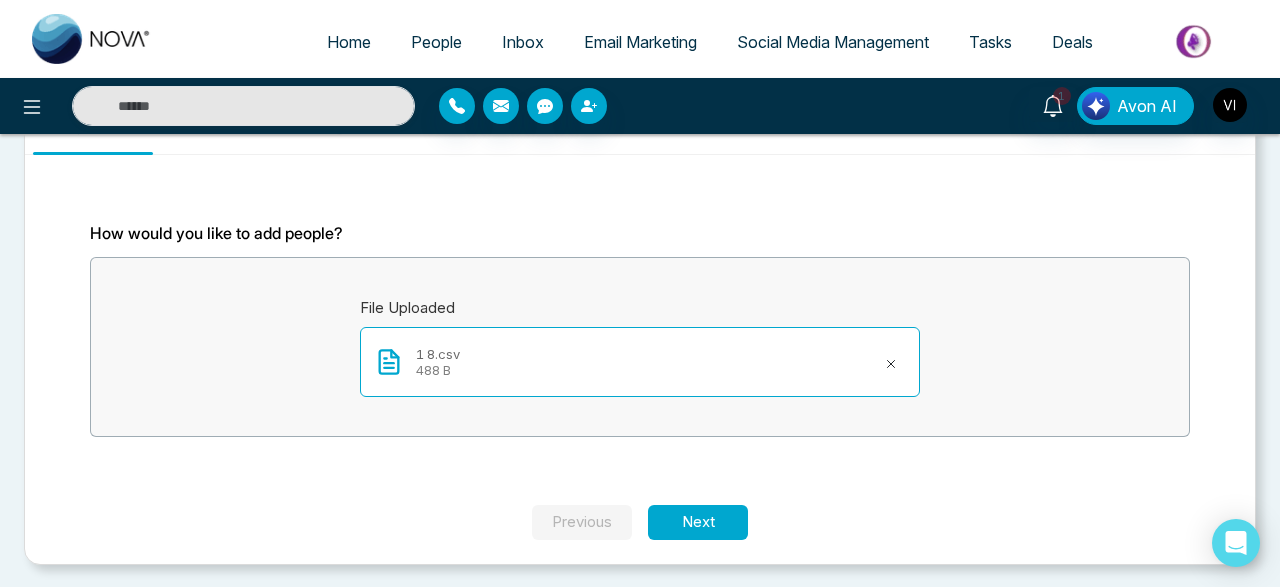 click 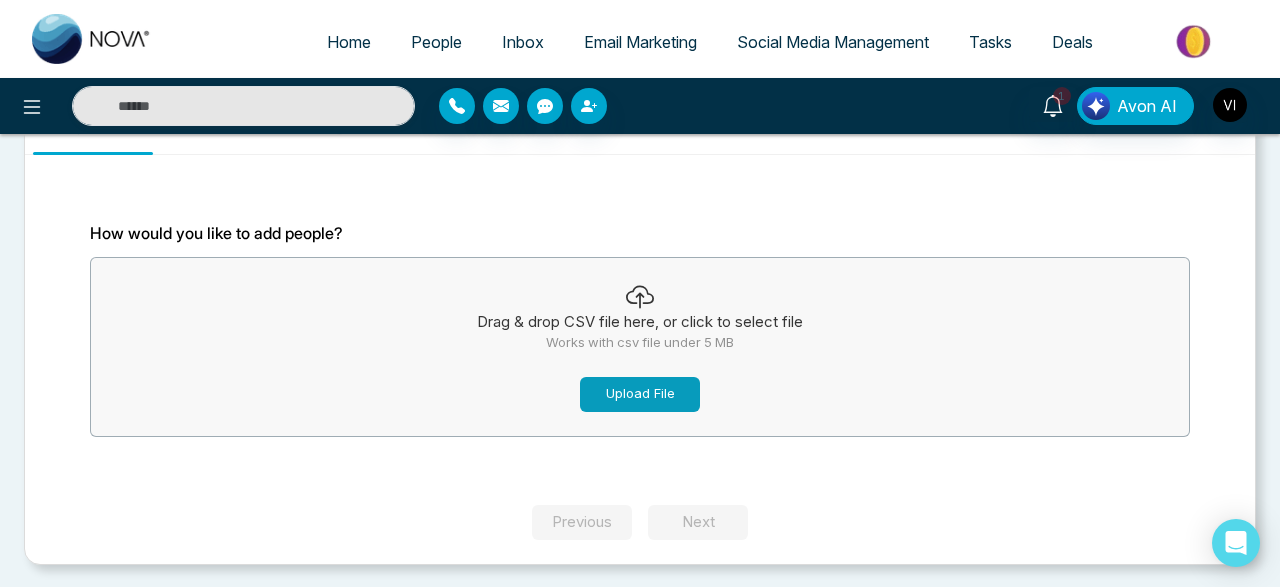 click on "Upload File" at bounding box center [640, 394] 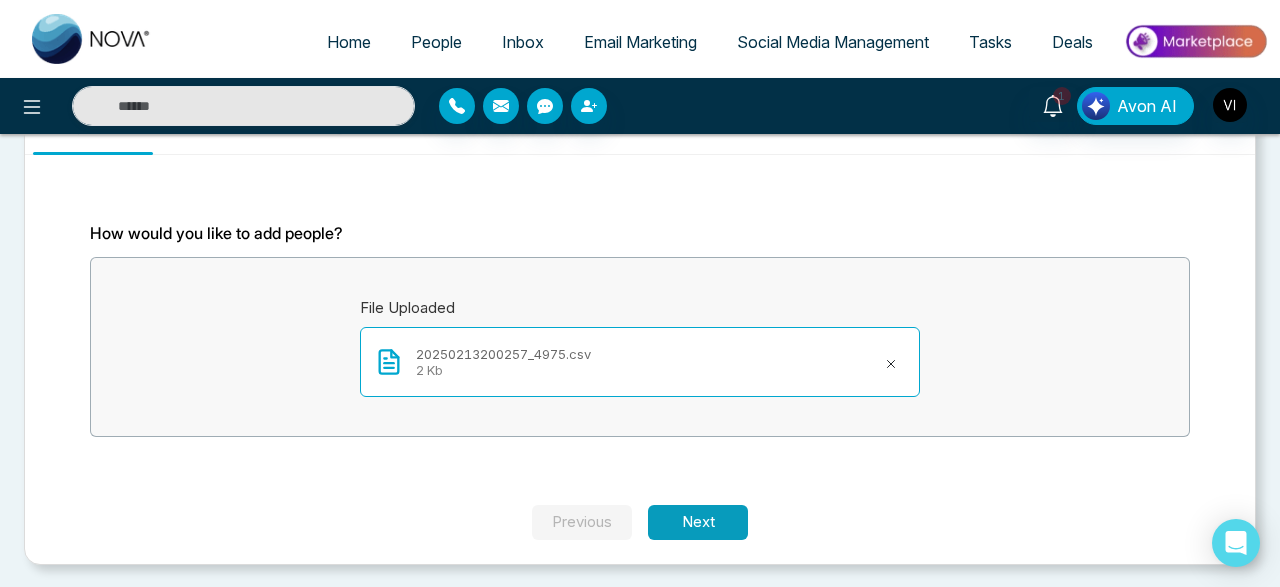click on "Next" at bounding box center [698, 522] 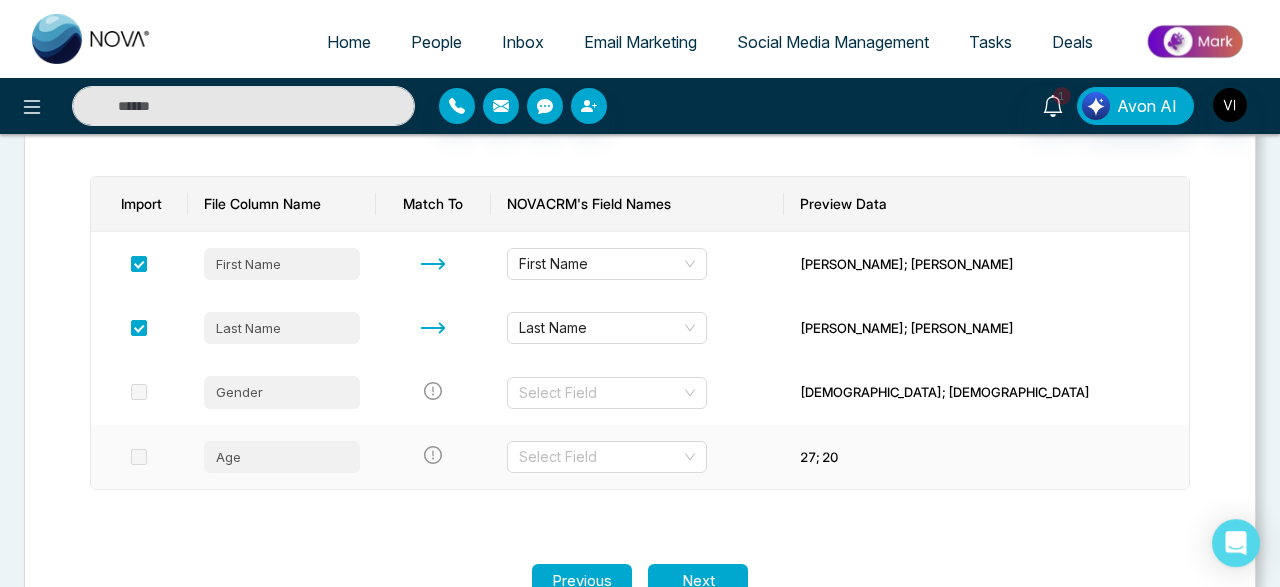 scroll, scrollTop: 250, scrollLeft: 0, axis: vertical 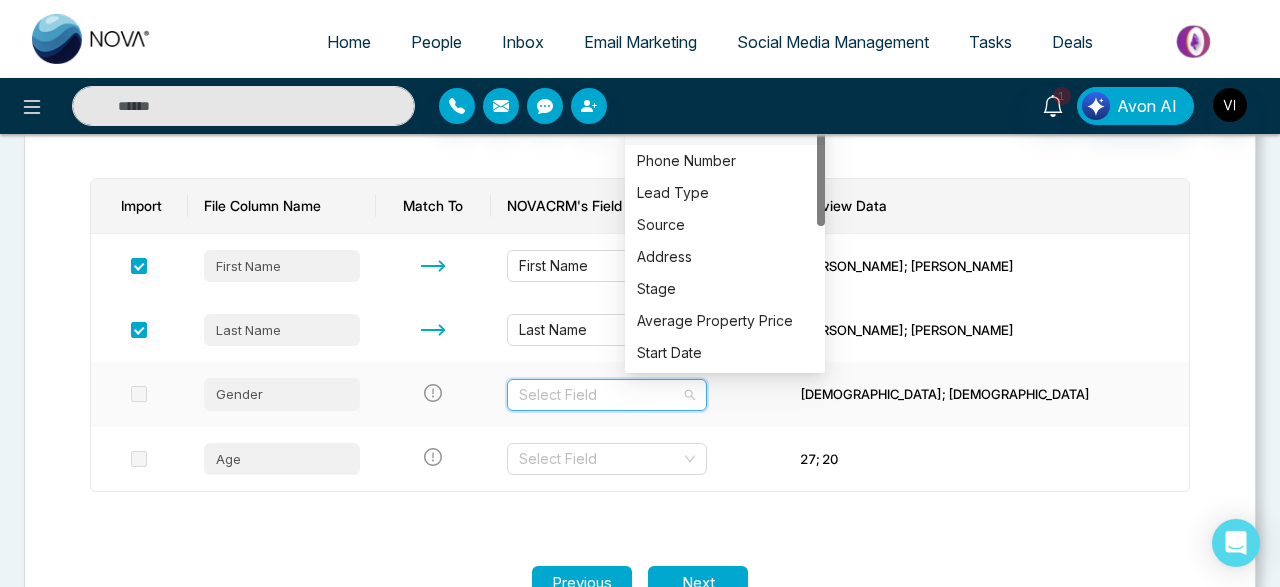 click at bounding box center (600, 395) 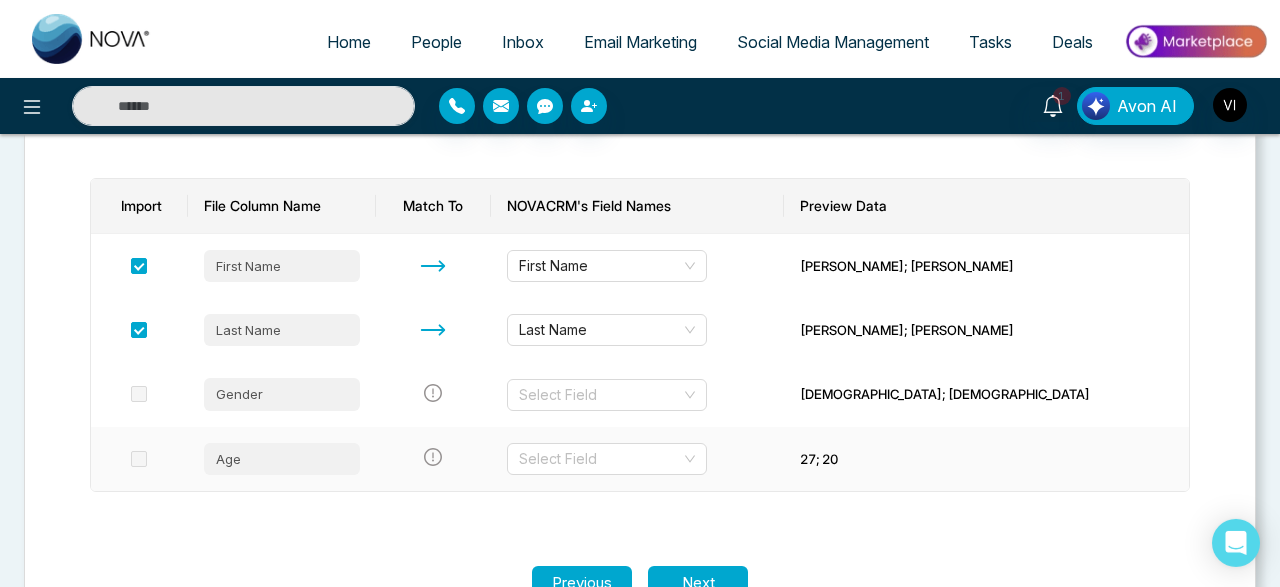click at bounding box center [434, 459] 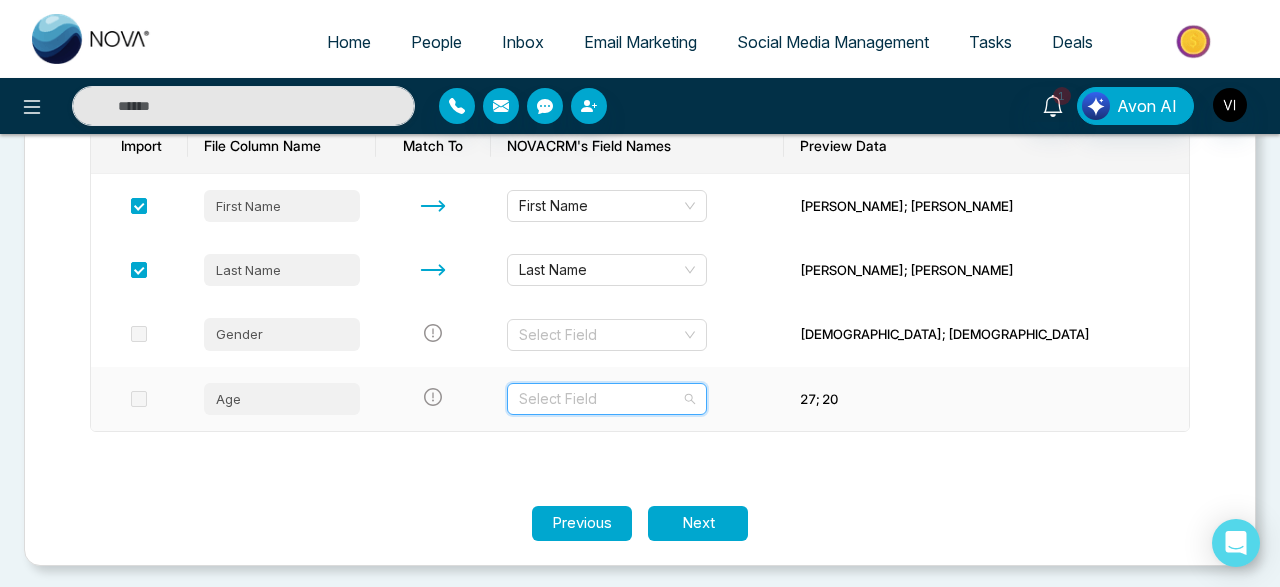 click at bounding box center [600, 399] 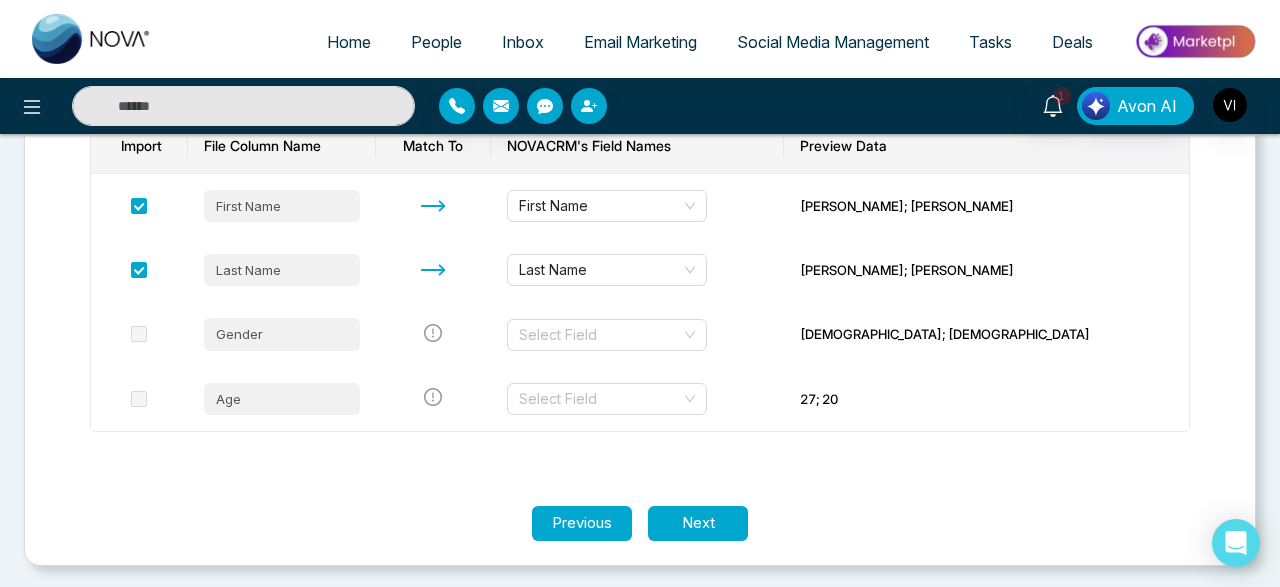 click on "Let's make sure your data transfers correctly. Each column of your file needs to be matched to a field in NOVACRM. Select the columns you want to import and update. Import File Column Name Match To NOVACRM's Field Names Preview Data First Name First Name [PERSON_NAME]; [PERSON_NAME] Last Name Last Name [PERSON_NAME]; [PERSON_NAME] Gender Select Field [DEMOGRAPHIC_DATA]; [DEMOGRAPHIC_DATA] Age Select Field 27; 20" at bounding box center (640, 237) 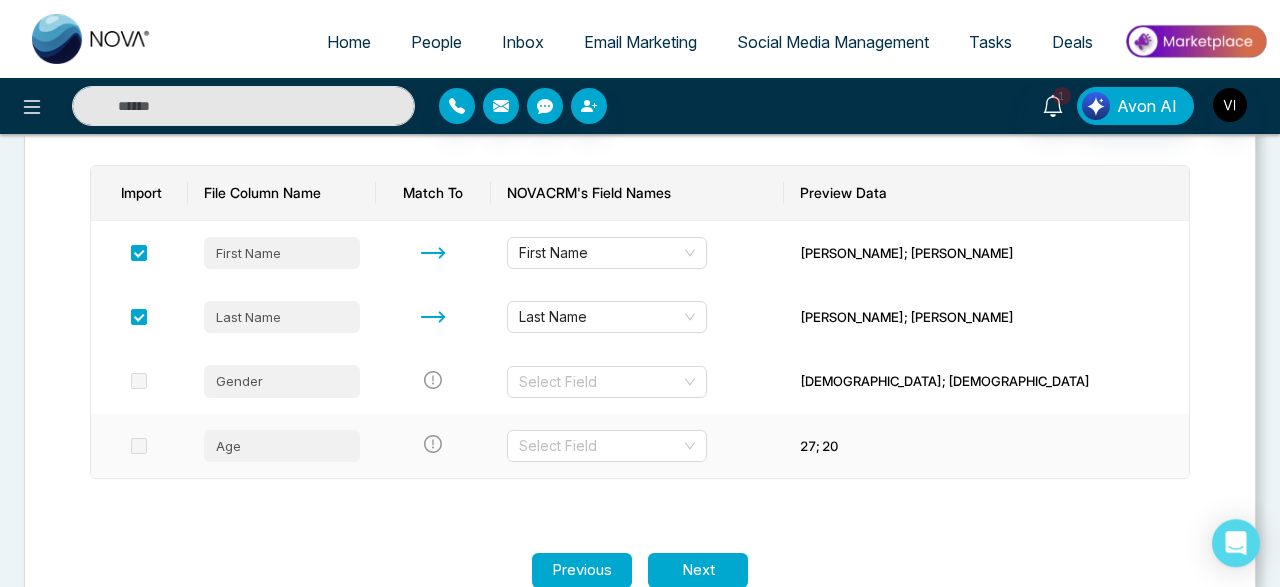 scroll, scrollTop: 310, scrollLeft: 0, axis: vertical 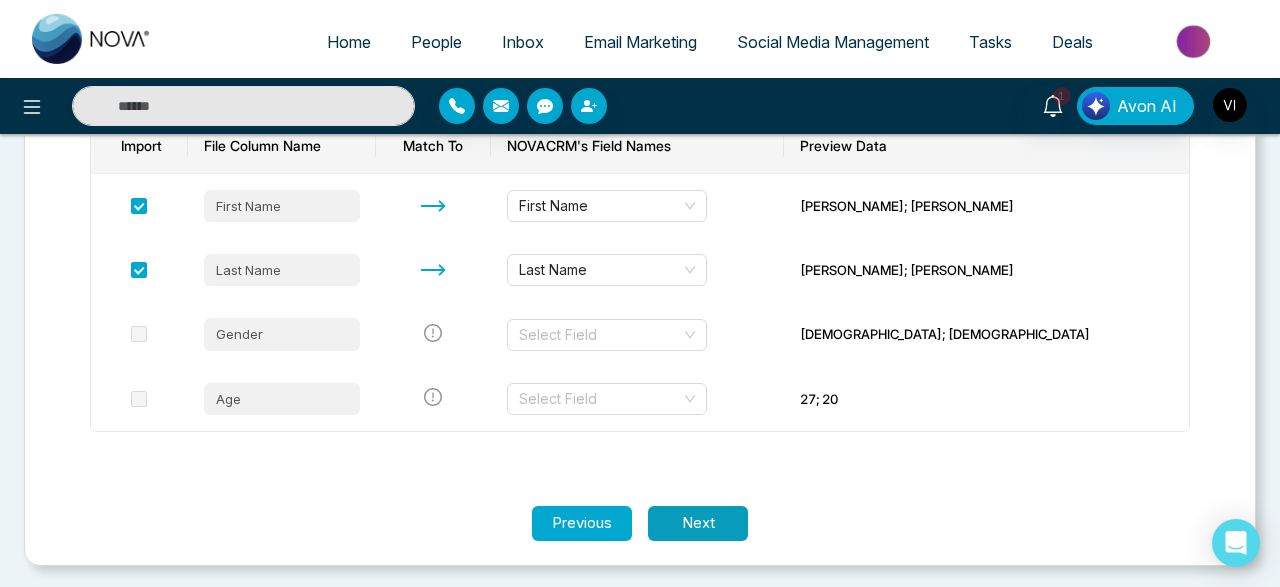 click on "Next" at bounding box center [698, 523] 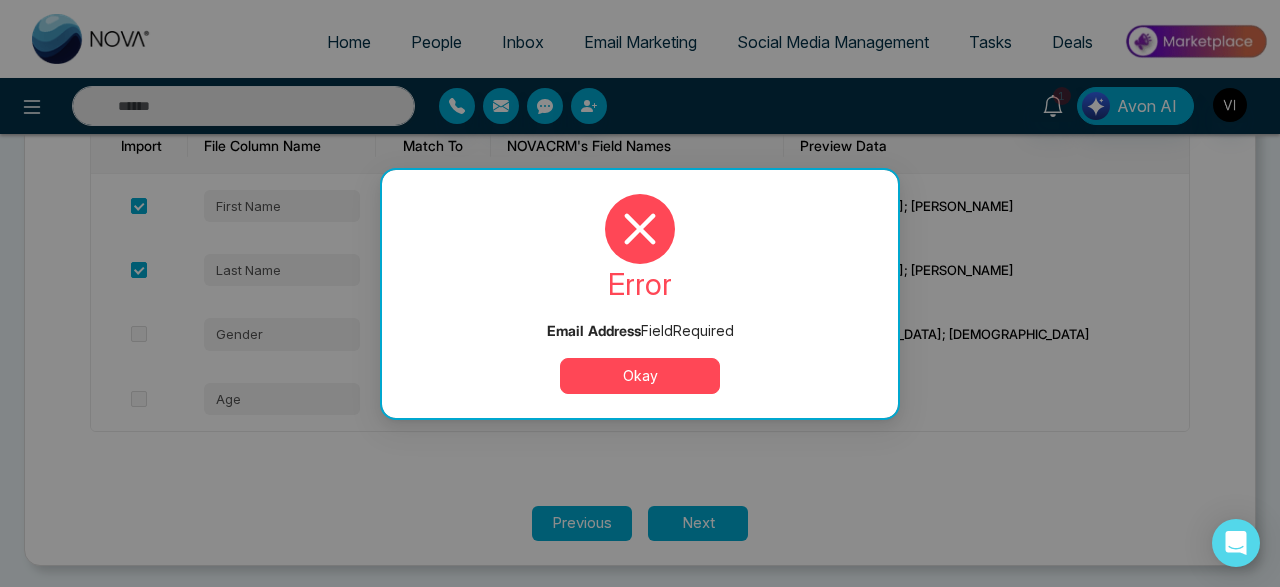 click on "Okay" at bounding box center (640, 376) 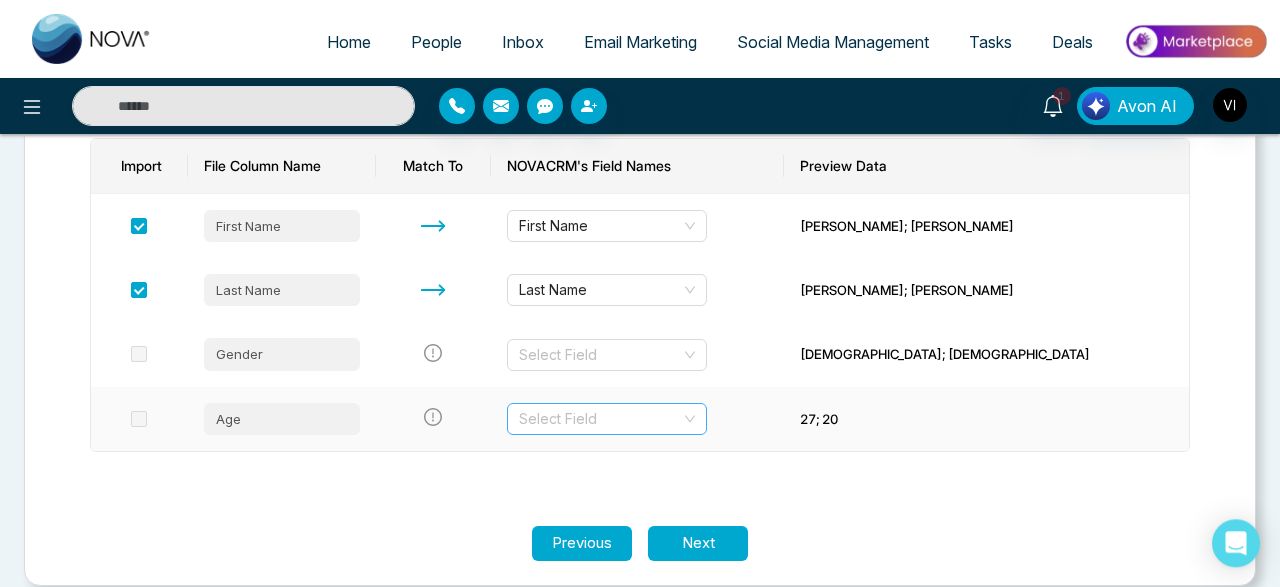 scroll, scrollTop: 292, scrollLeft: 0, axis: vertical 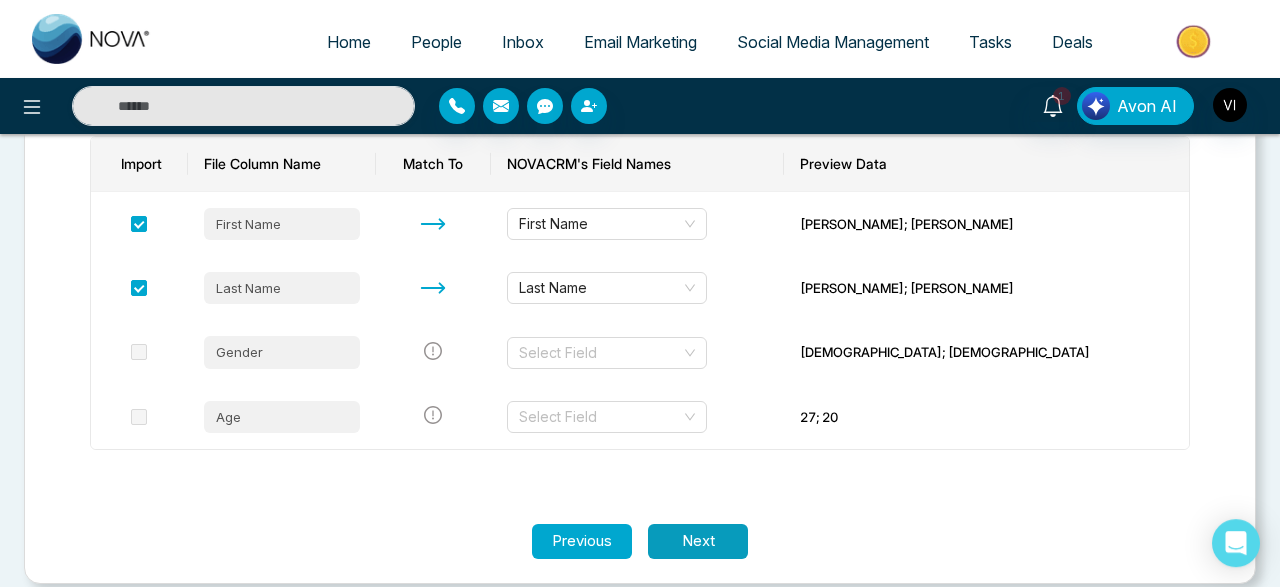 click on "Next" at bounding box center [698, 541] 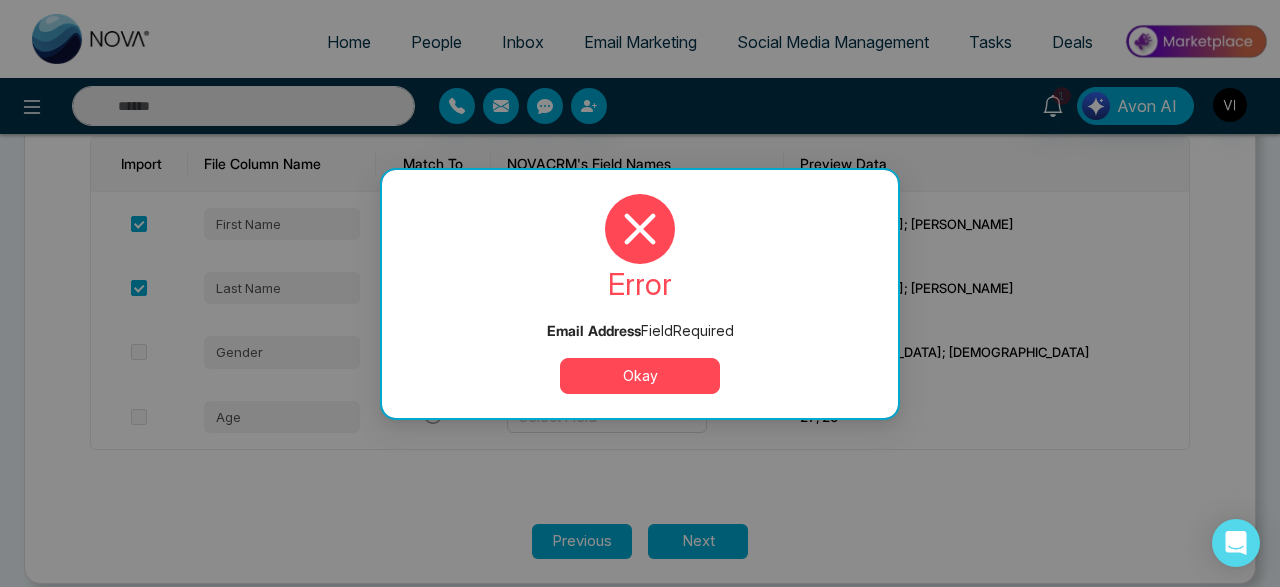 click on "Okay" at bounding box center (640, 376) 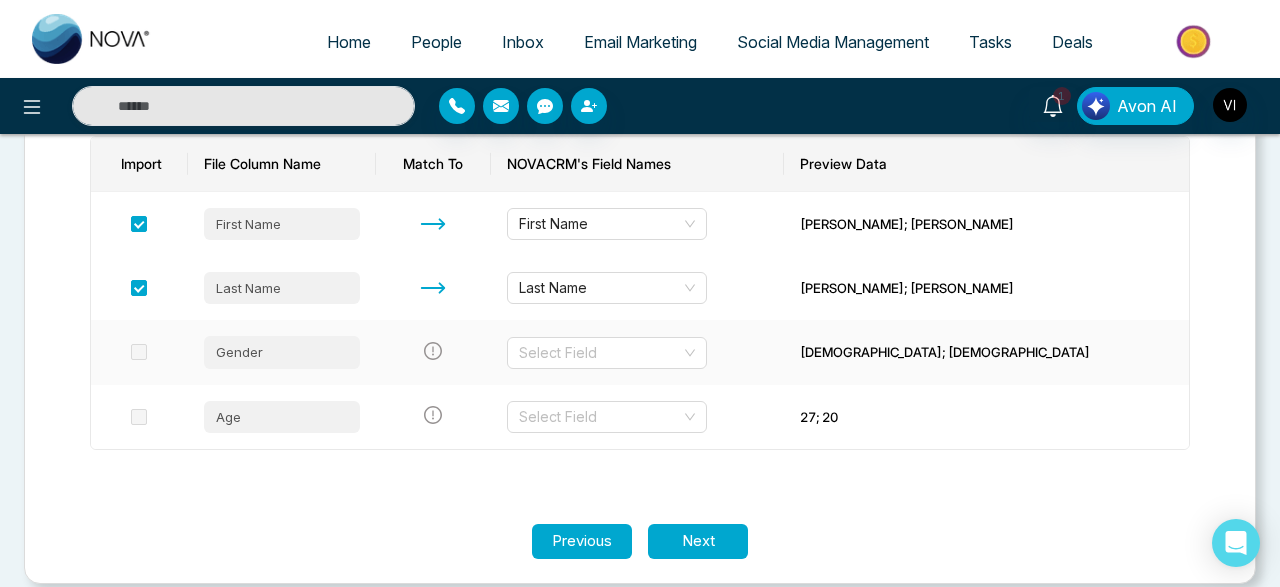 click on "Select Field" at bounding box center [637, 352] 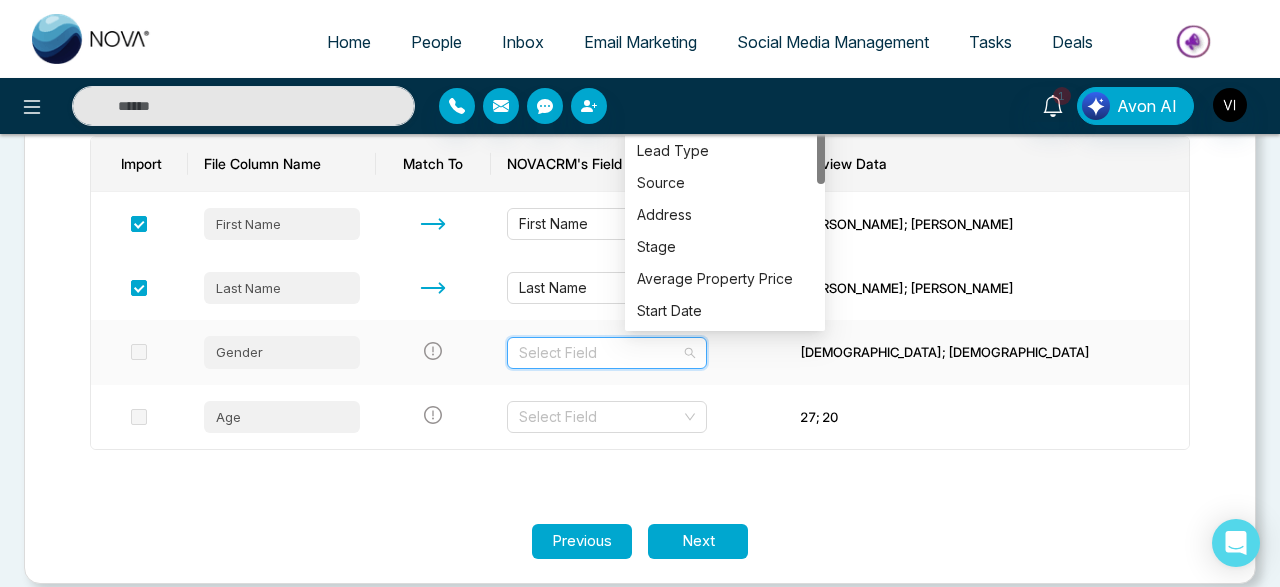 click at bounding box center [600, 353] 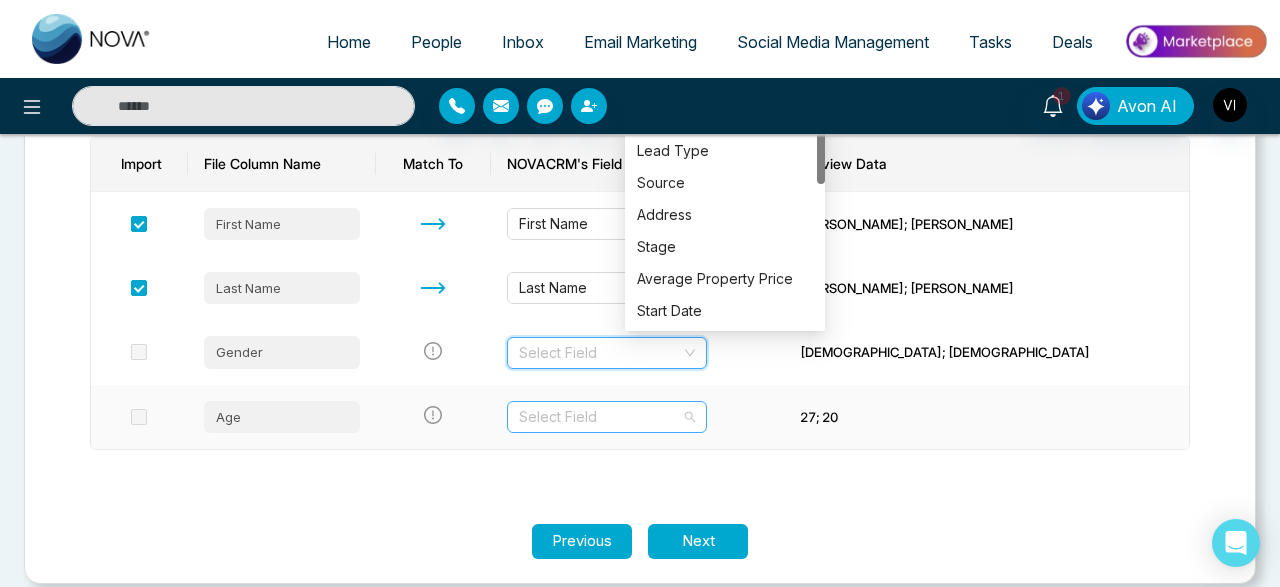 click at bounding box center [600, 417] 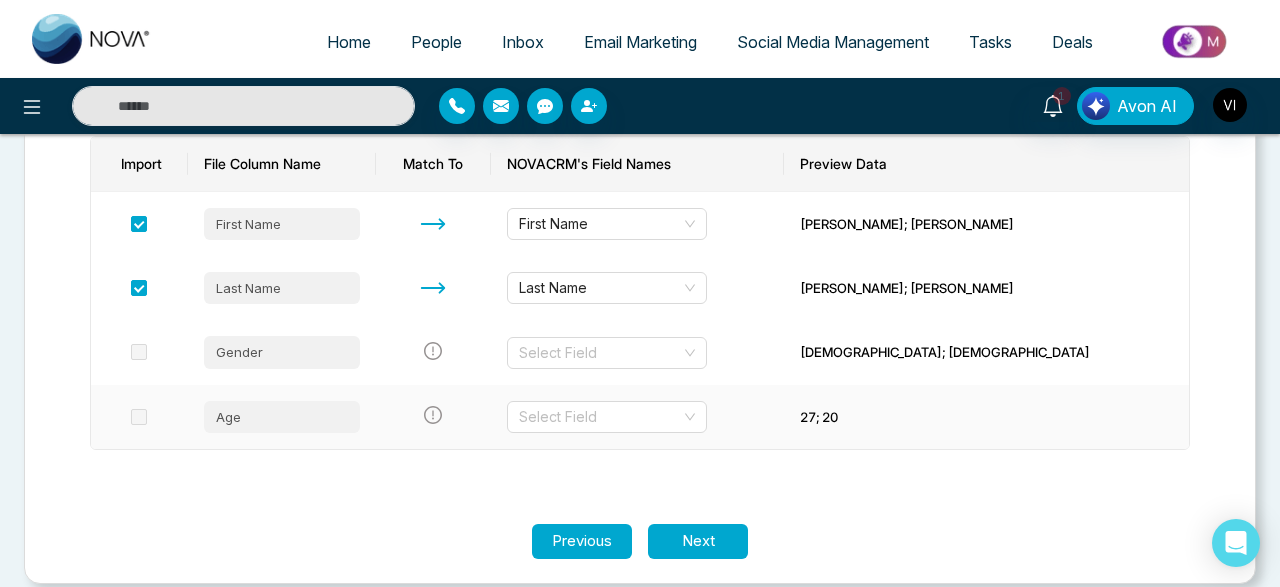click at bounding box center (434, 417) 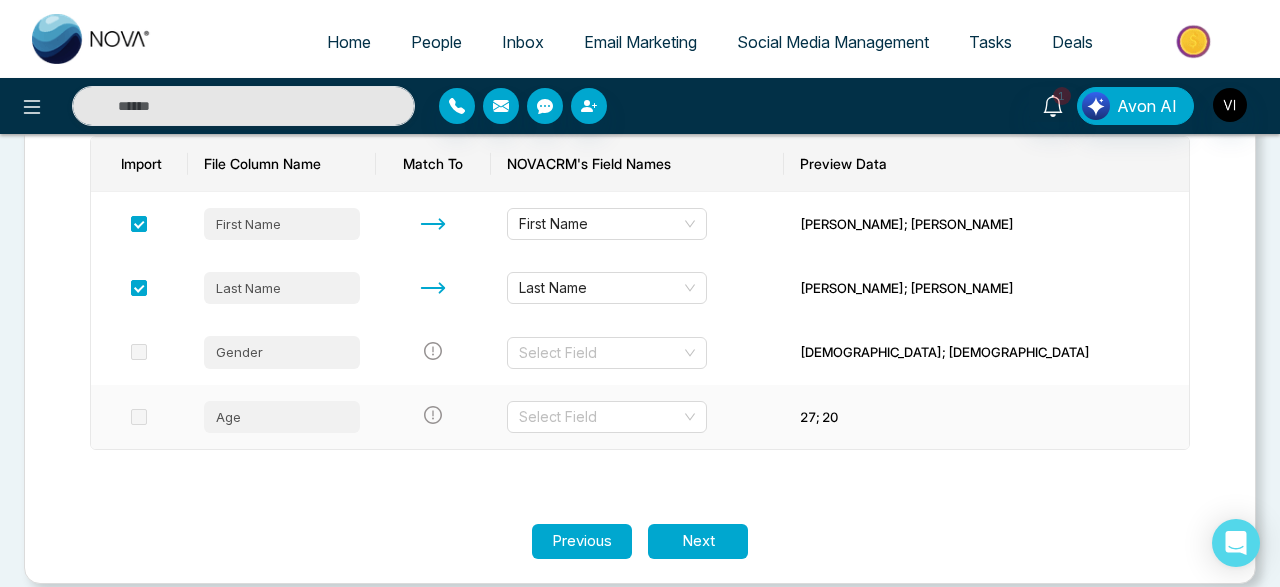 click at bounding box center [434, 417] 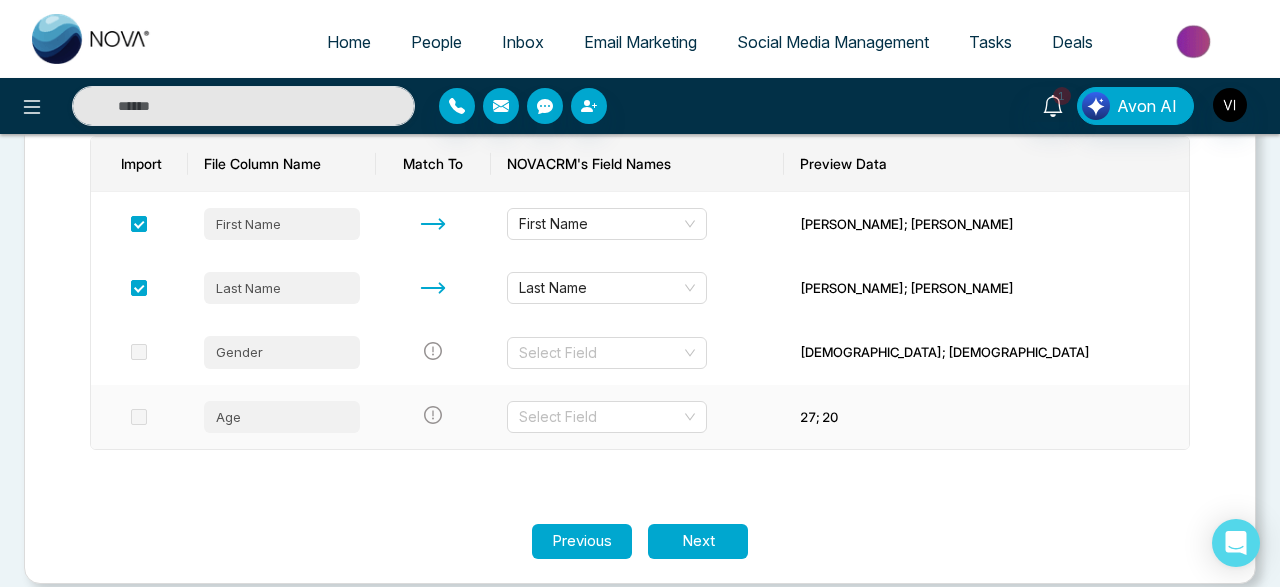 click 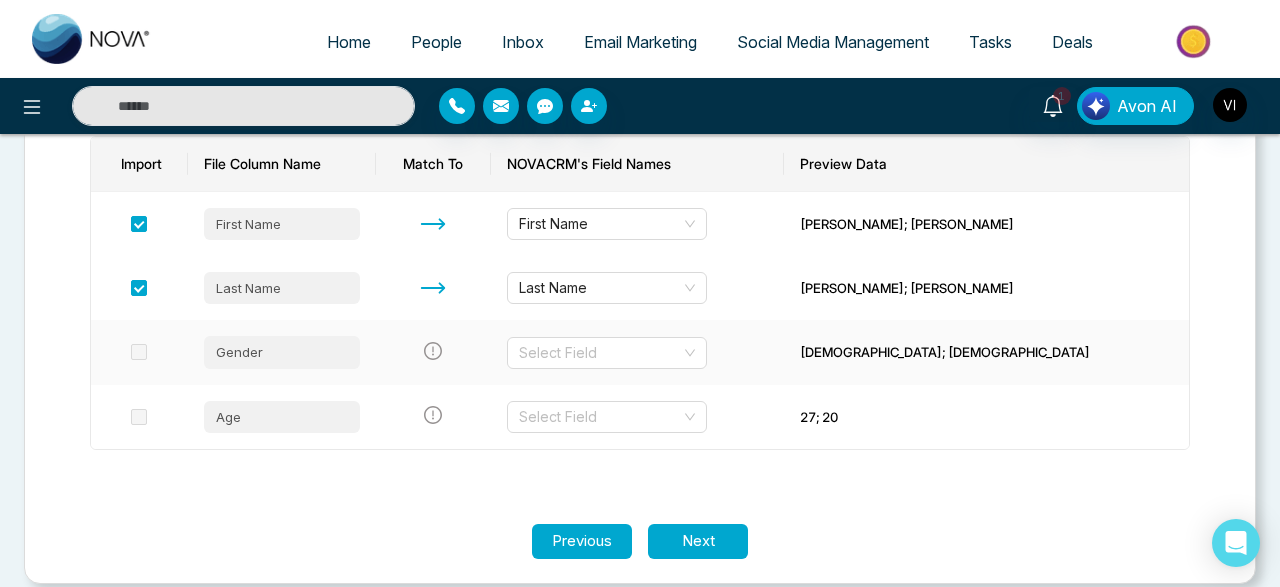 click at bounding box center [434, 352] 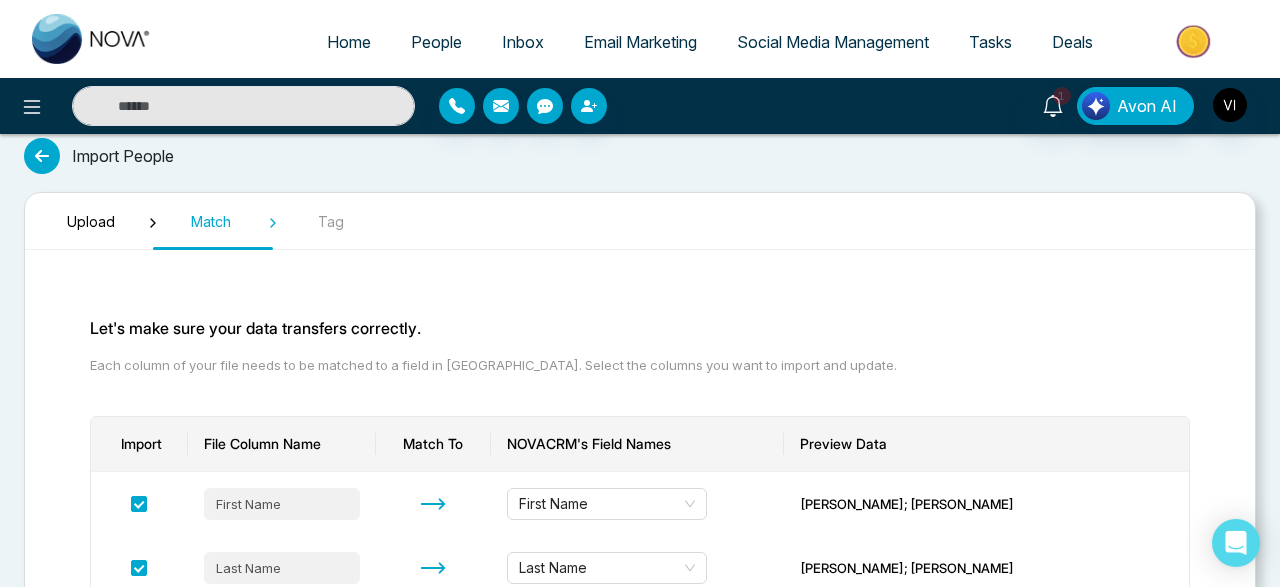 scroll, scrollTop: 0, scrollLeft: 0, axis: both 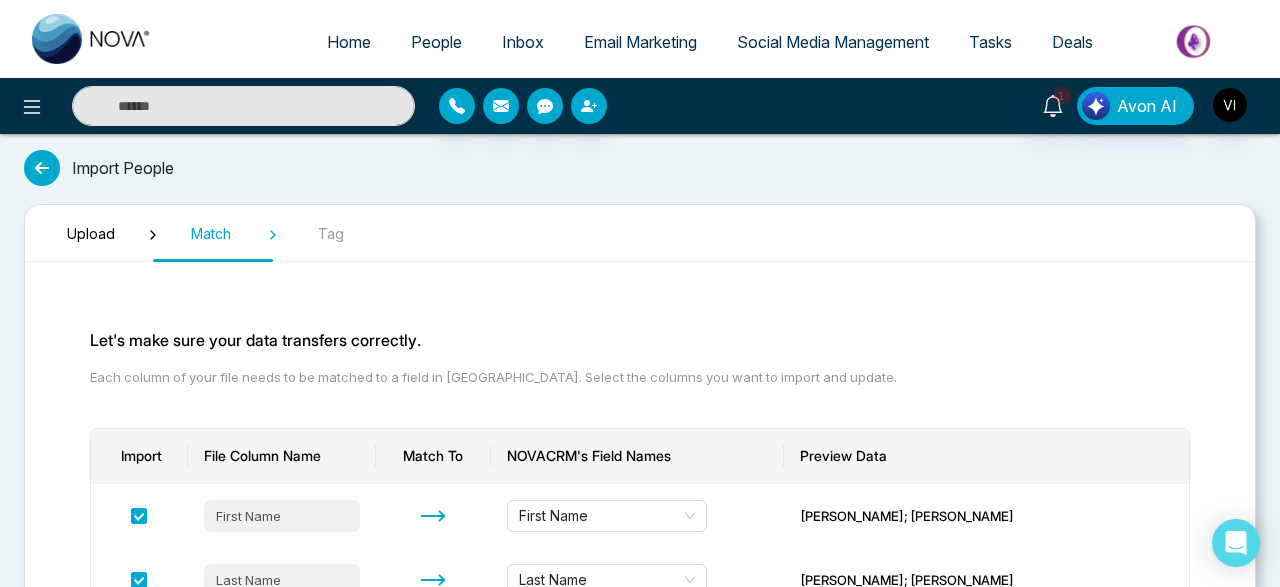 click on "Tag" at bounding box center [331, 233] 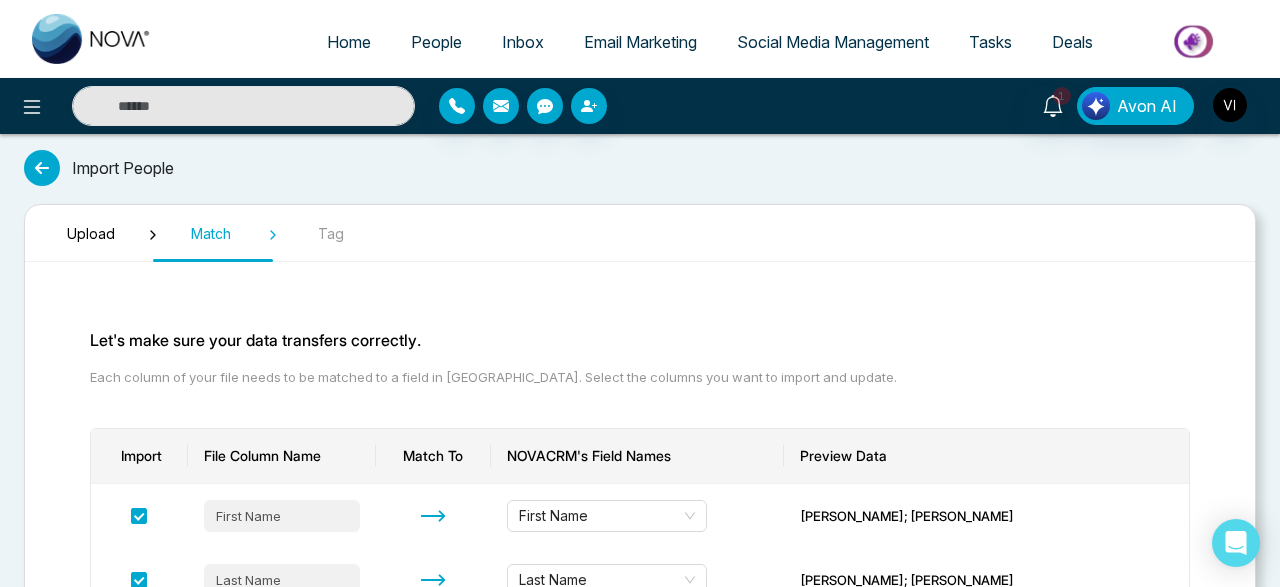 click on "Upload" at bounding box center [91, 233] 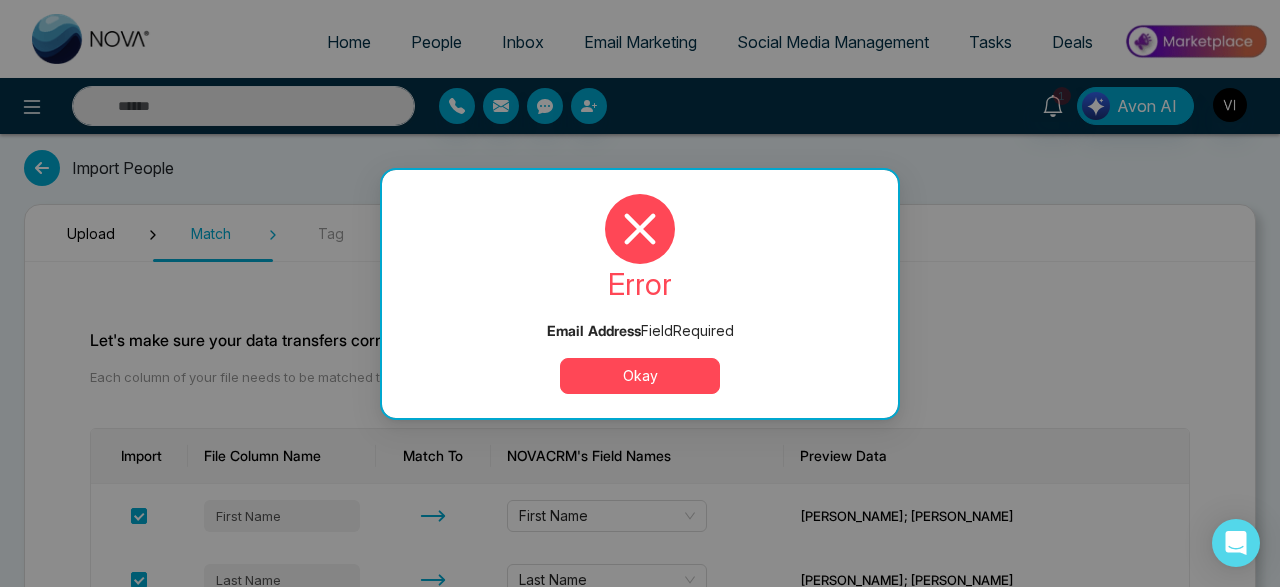click on "Okay" at bounding box center [640, 376] 